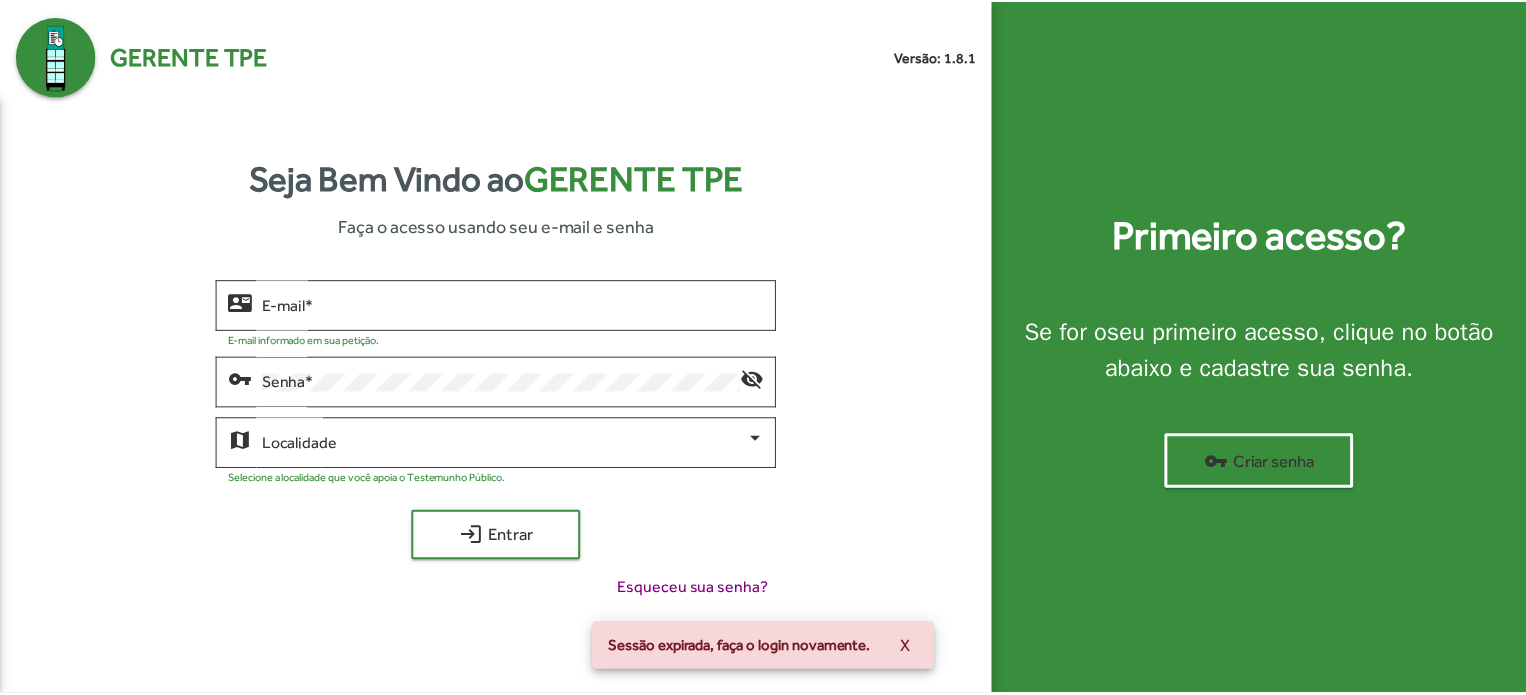 scroll, scrollTop: 0, scrollLeft: 0, axis: both 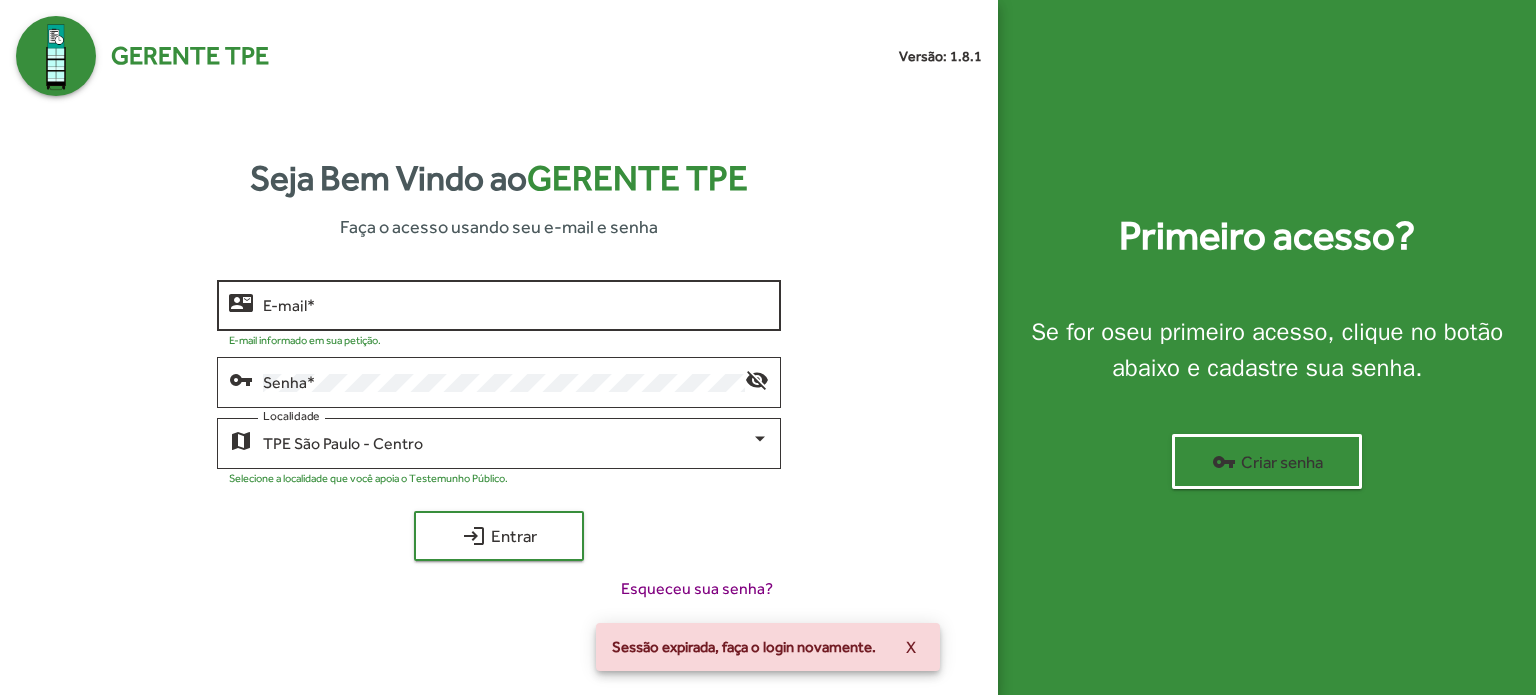 click on "E-mail   *" 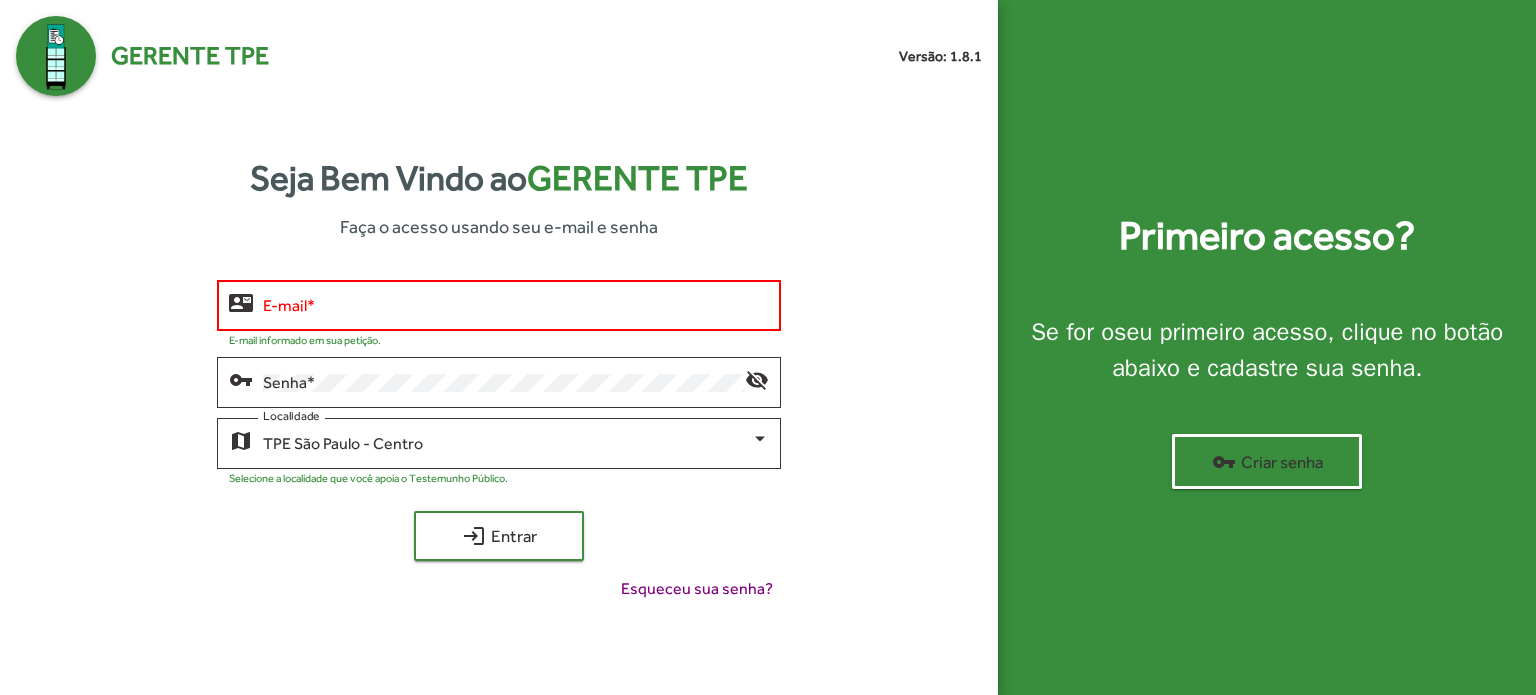 click on "E-mail   *" 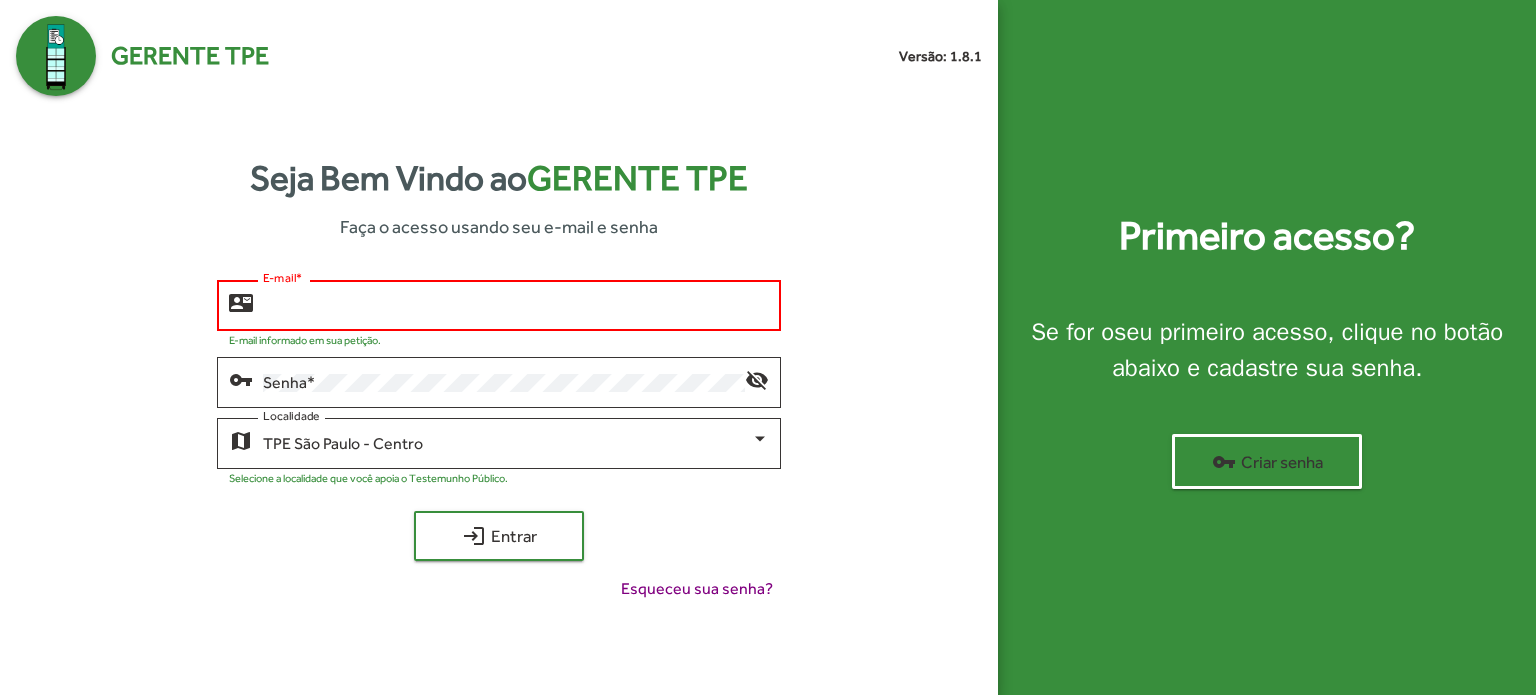 click 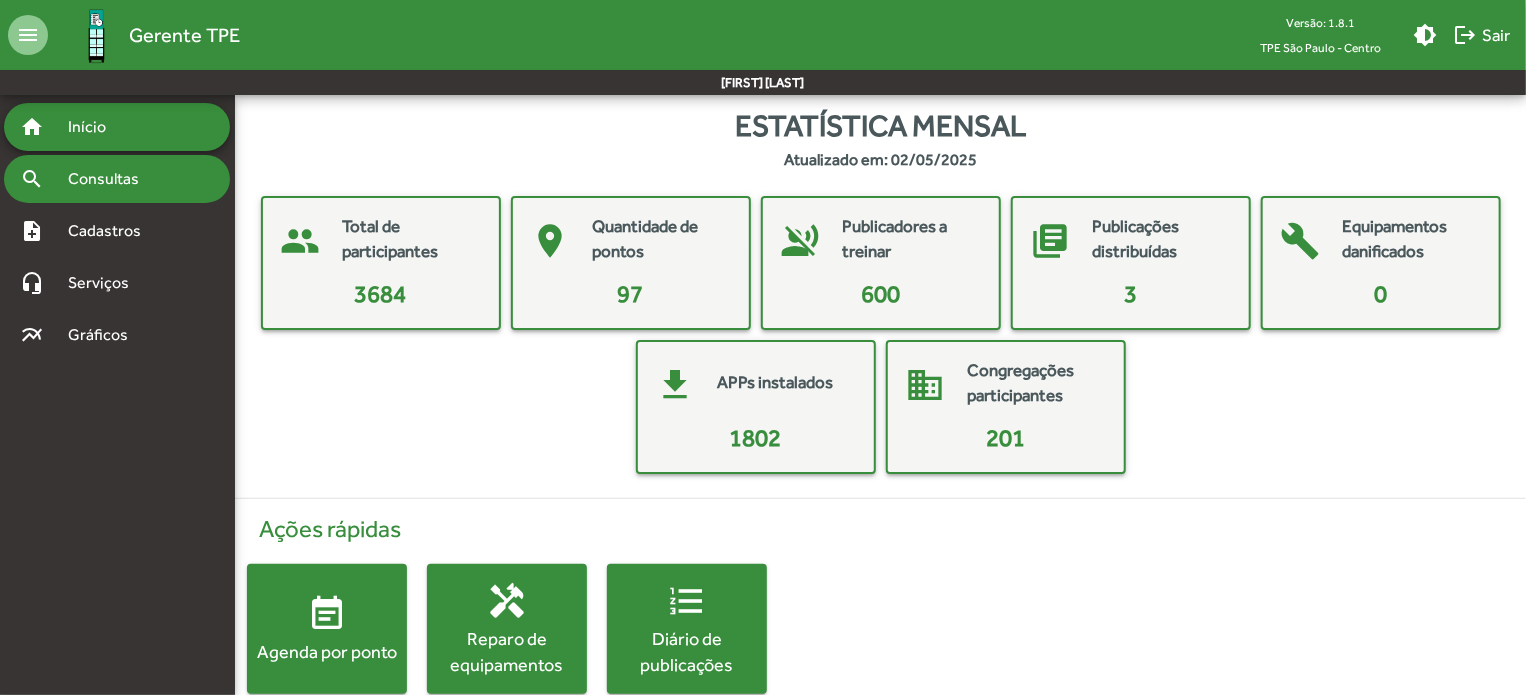 click on "Consultas" at bounding box center (110, 179) 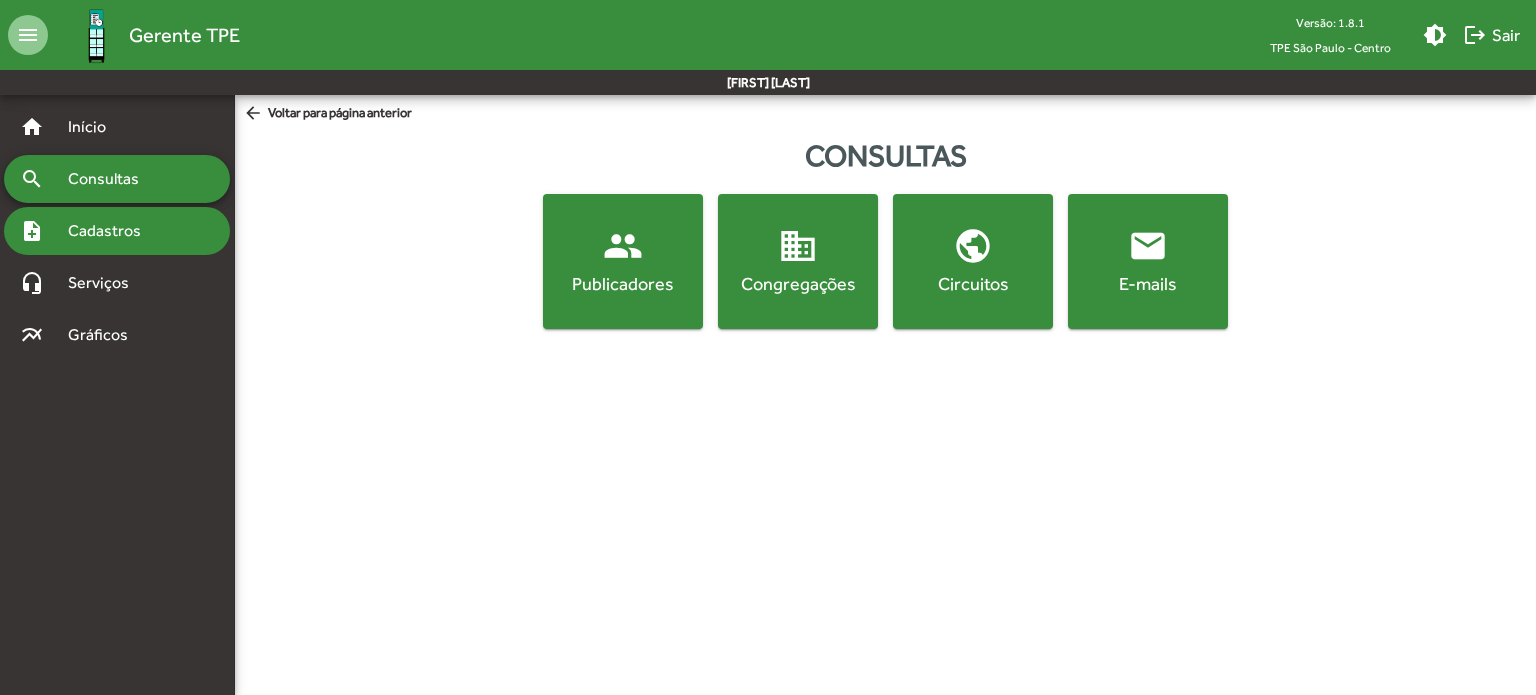 click on "Cadastros" at bounding box center [111, 231] 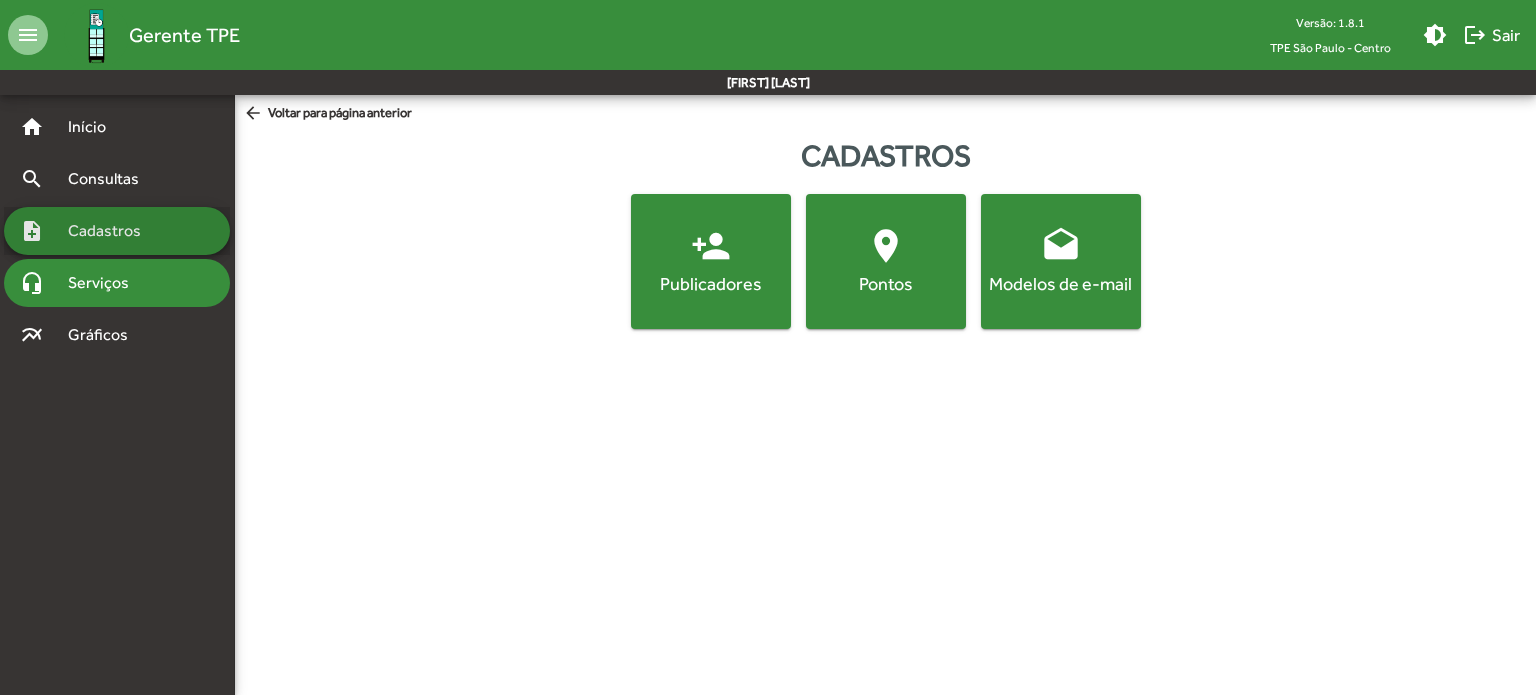 click on "headset_mic Serviços" at bounding box center (117, 283) 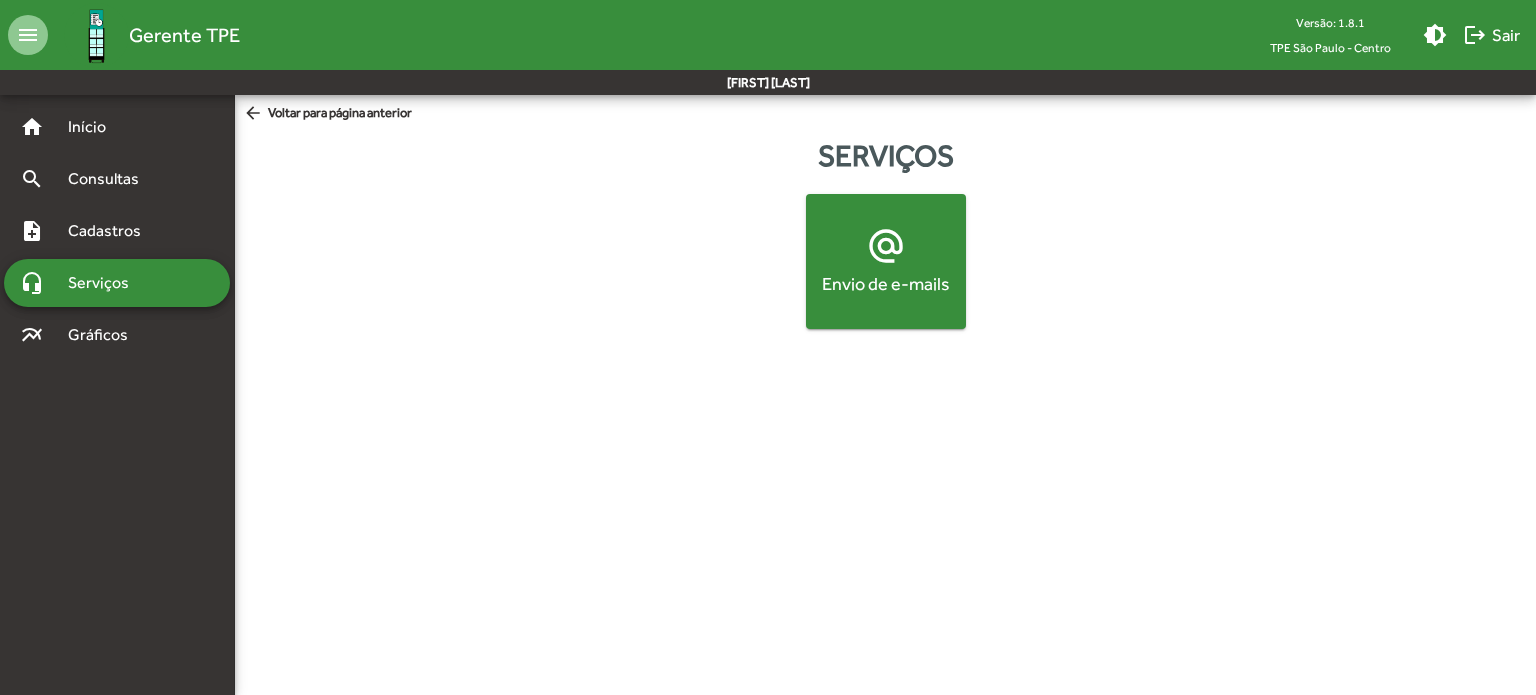 click on "alternate_email  Envio de e-mails" 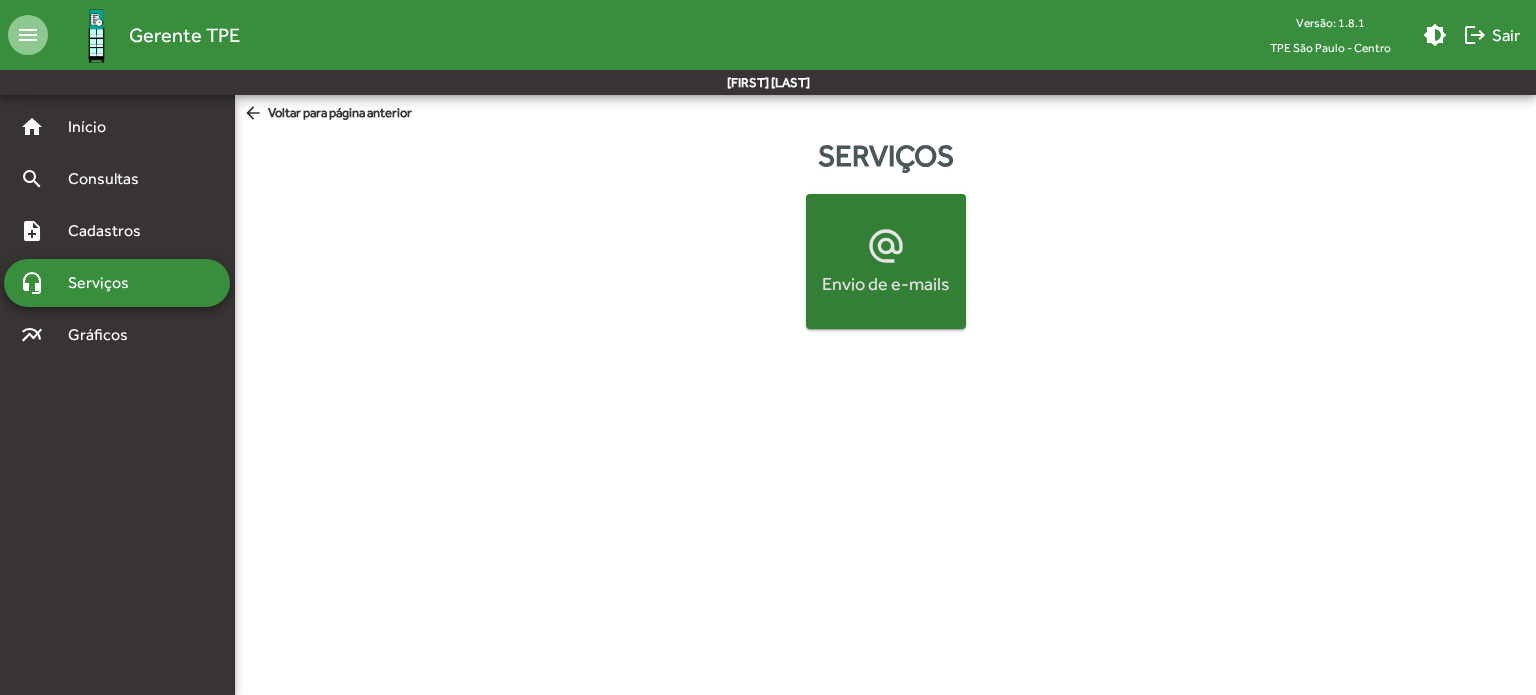 click on "Envio de e-mails" 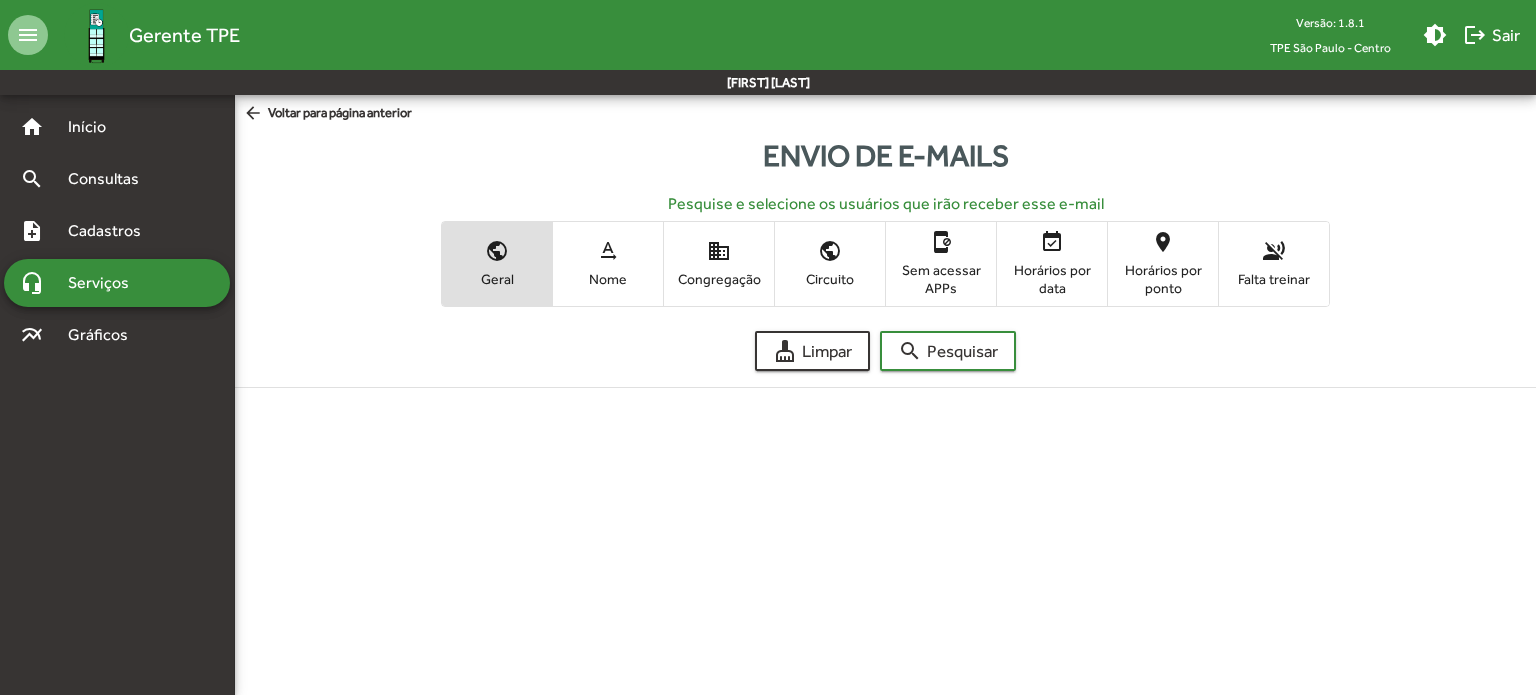 click on "public Geral" at bounding box center [497, 263] 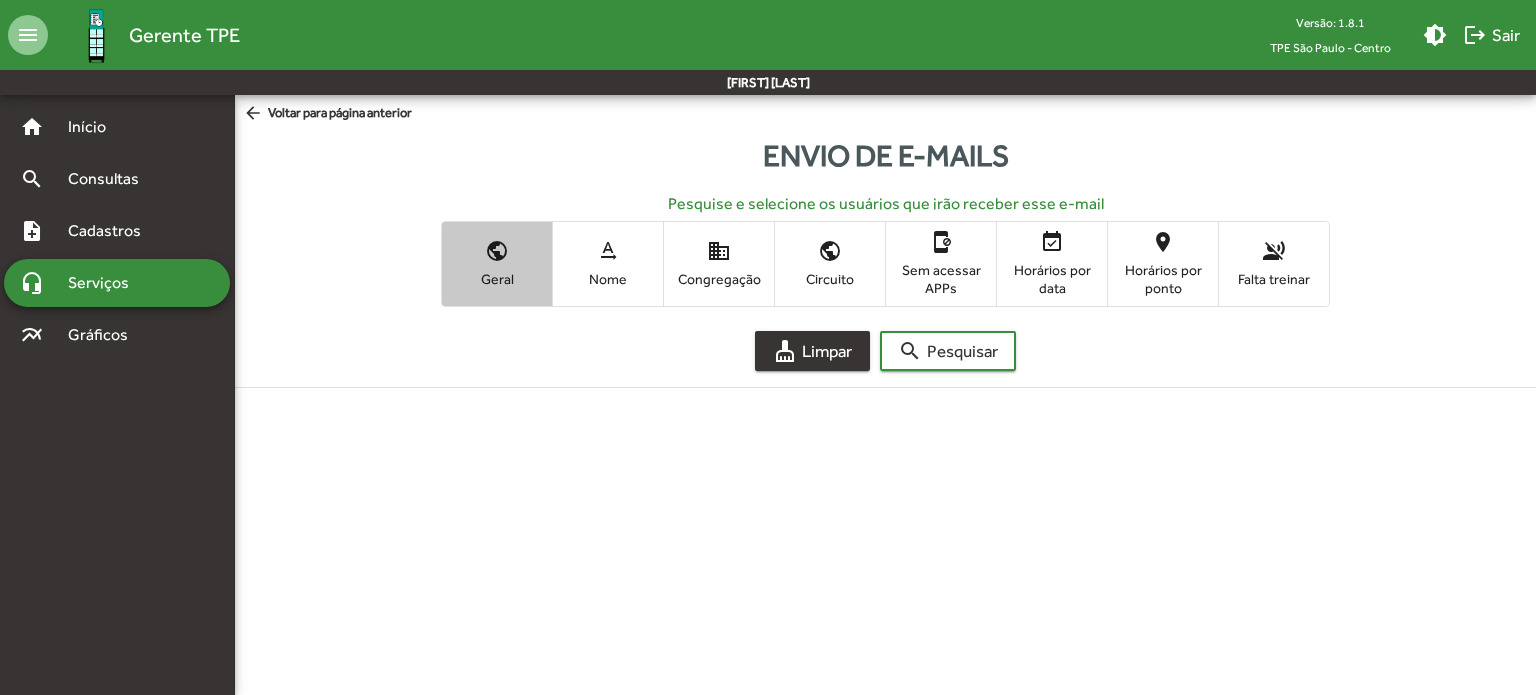 click on "cleaning_services" 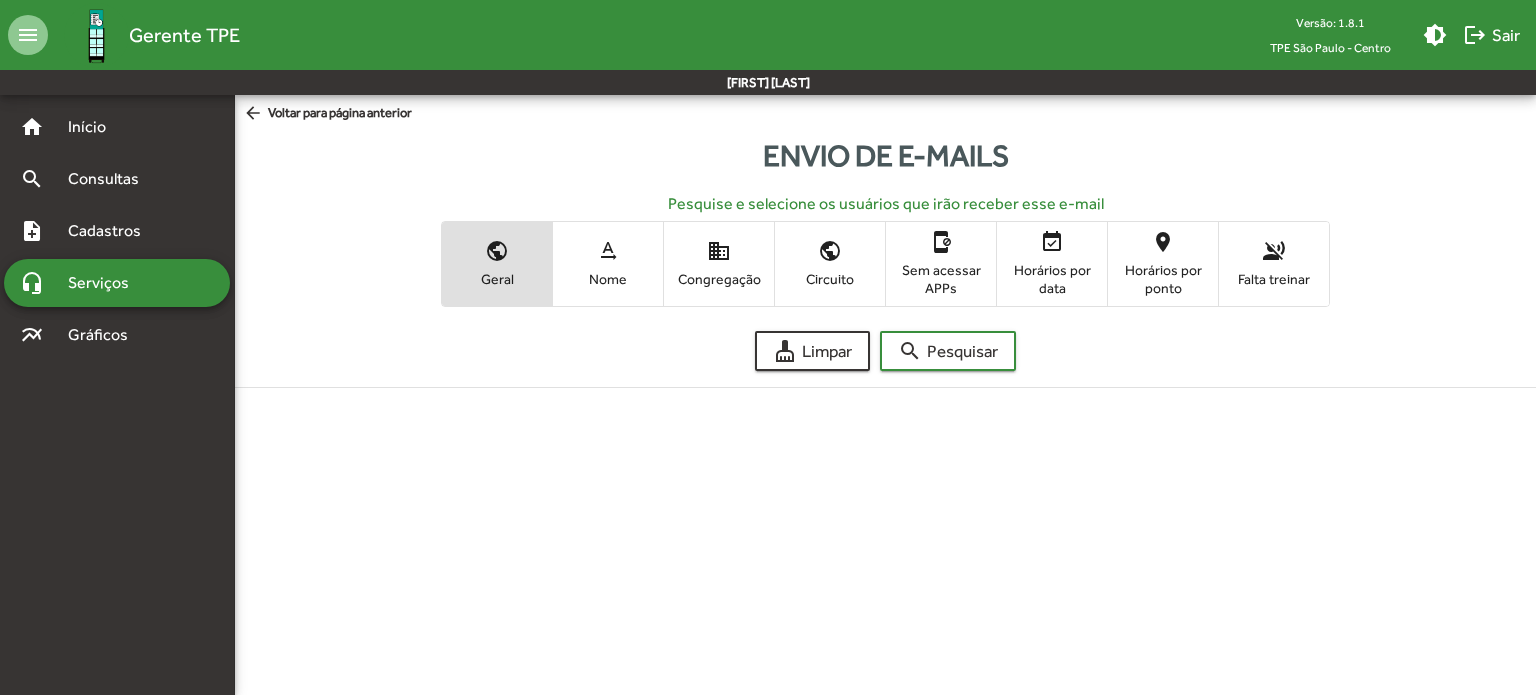 click on "Geral" at bounding box center (497, 279) 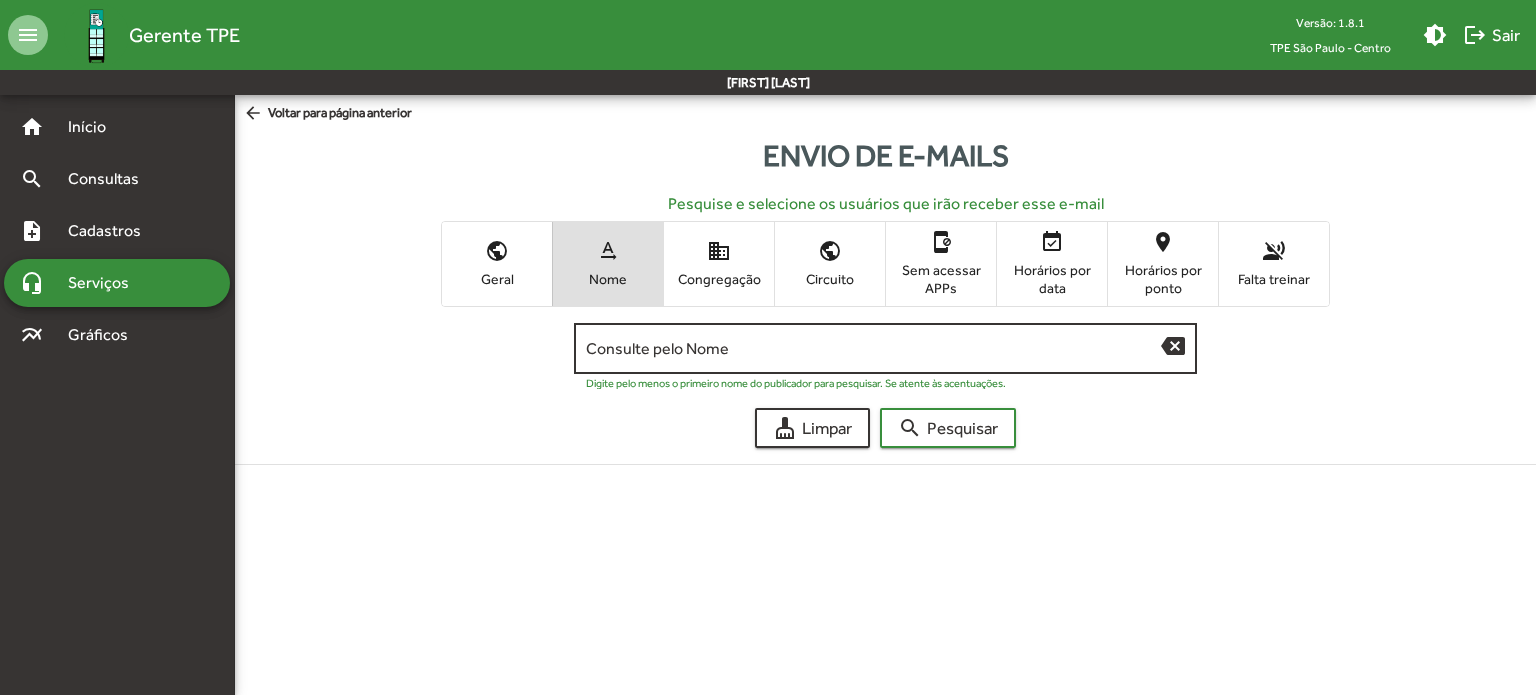 click on "Consulte pelo Nome" 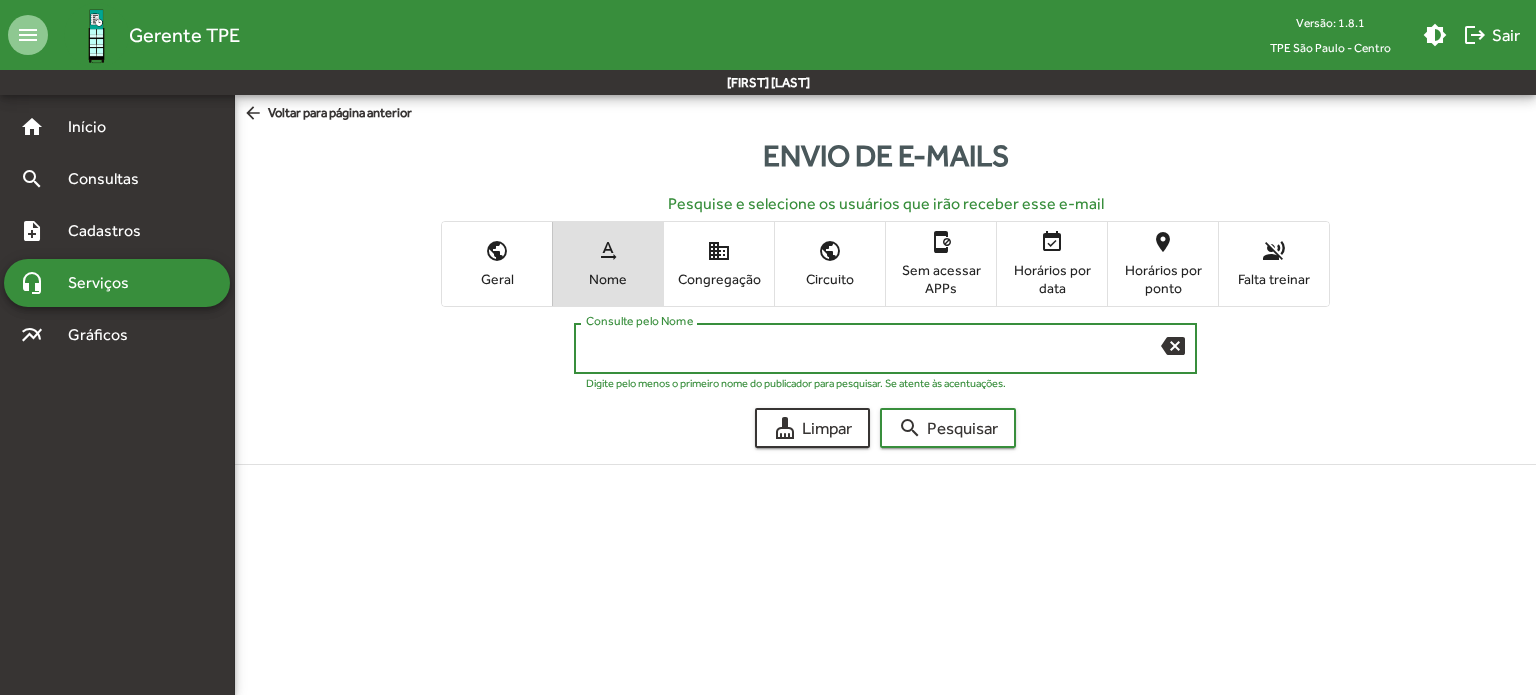 click on "Consulte pelo Nome" at bounding box center [873, 349] 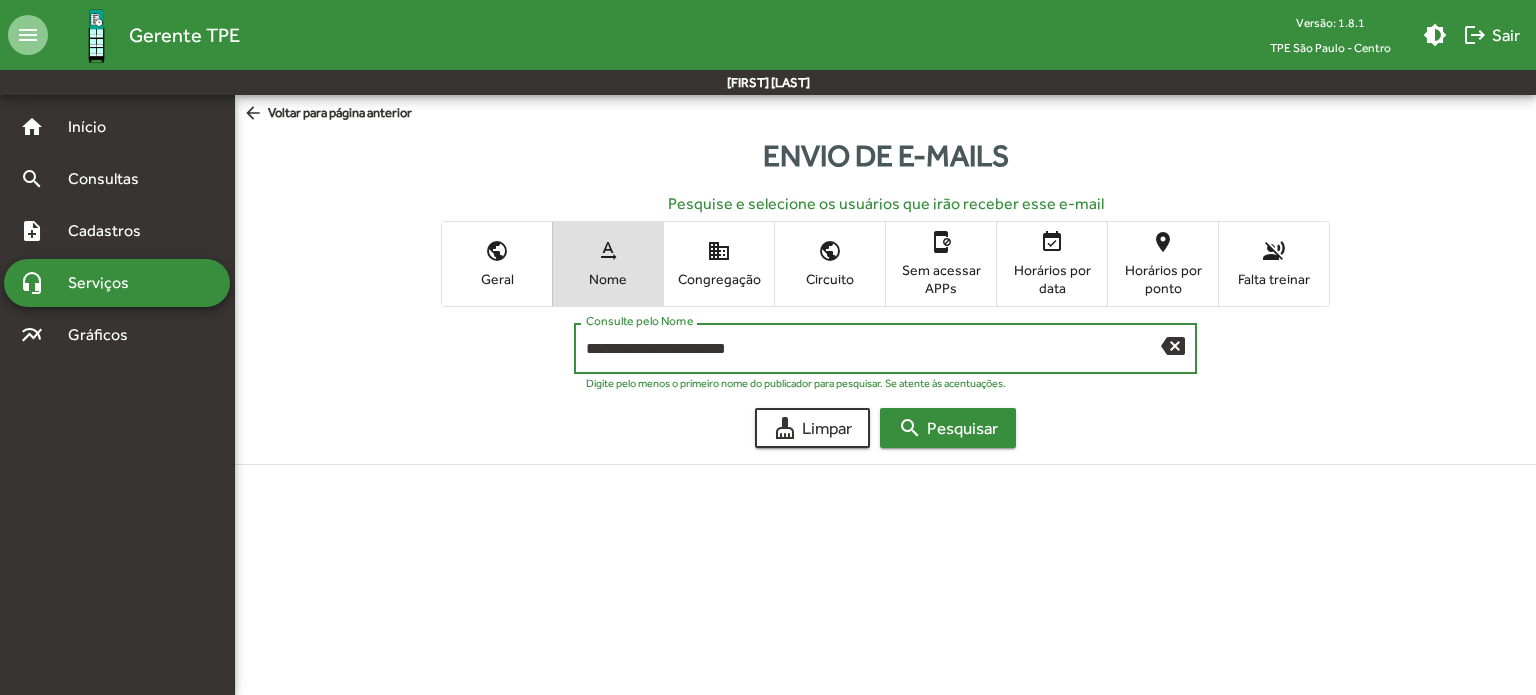 click on "search  Pesquisar" 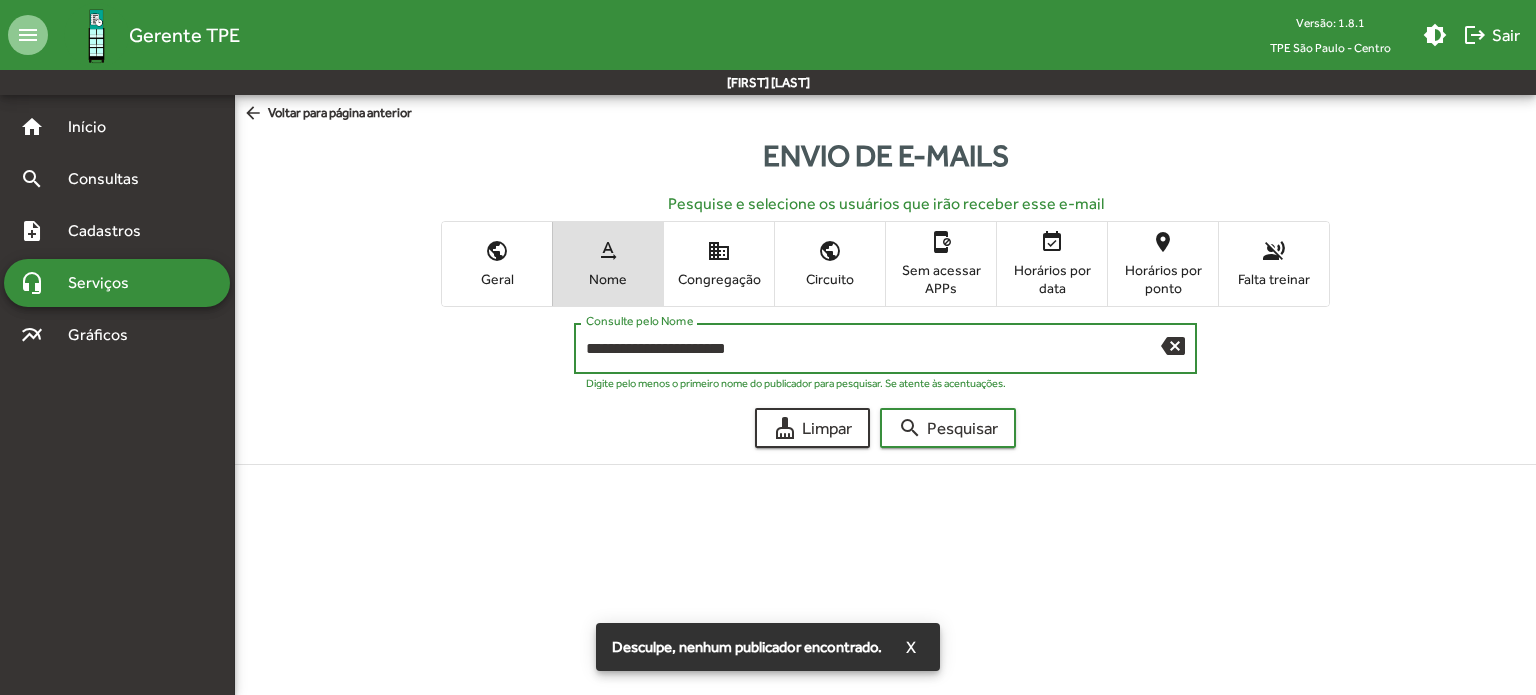 click on "**********" at bounding box center (873, 349) 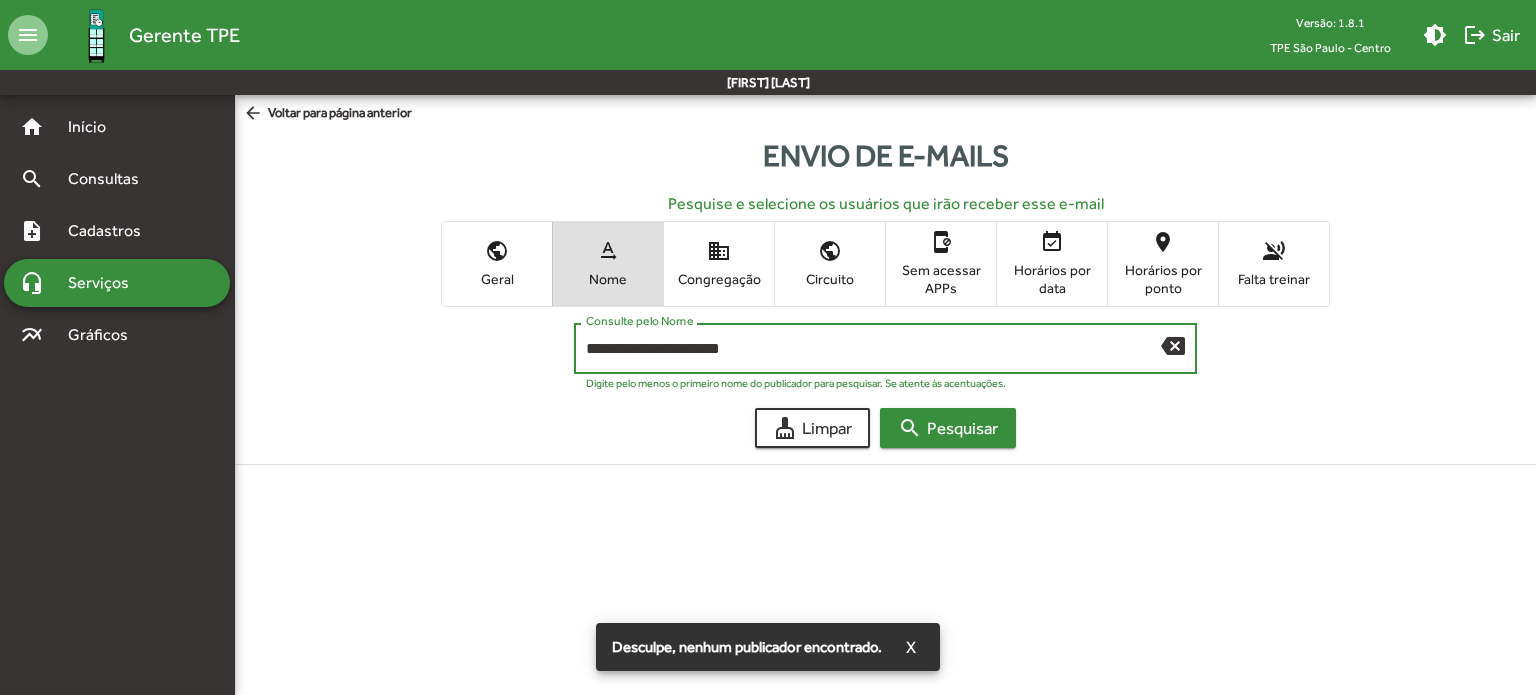 type on "**********" 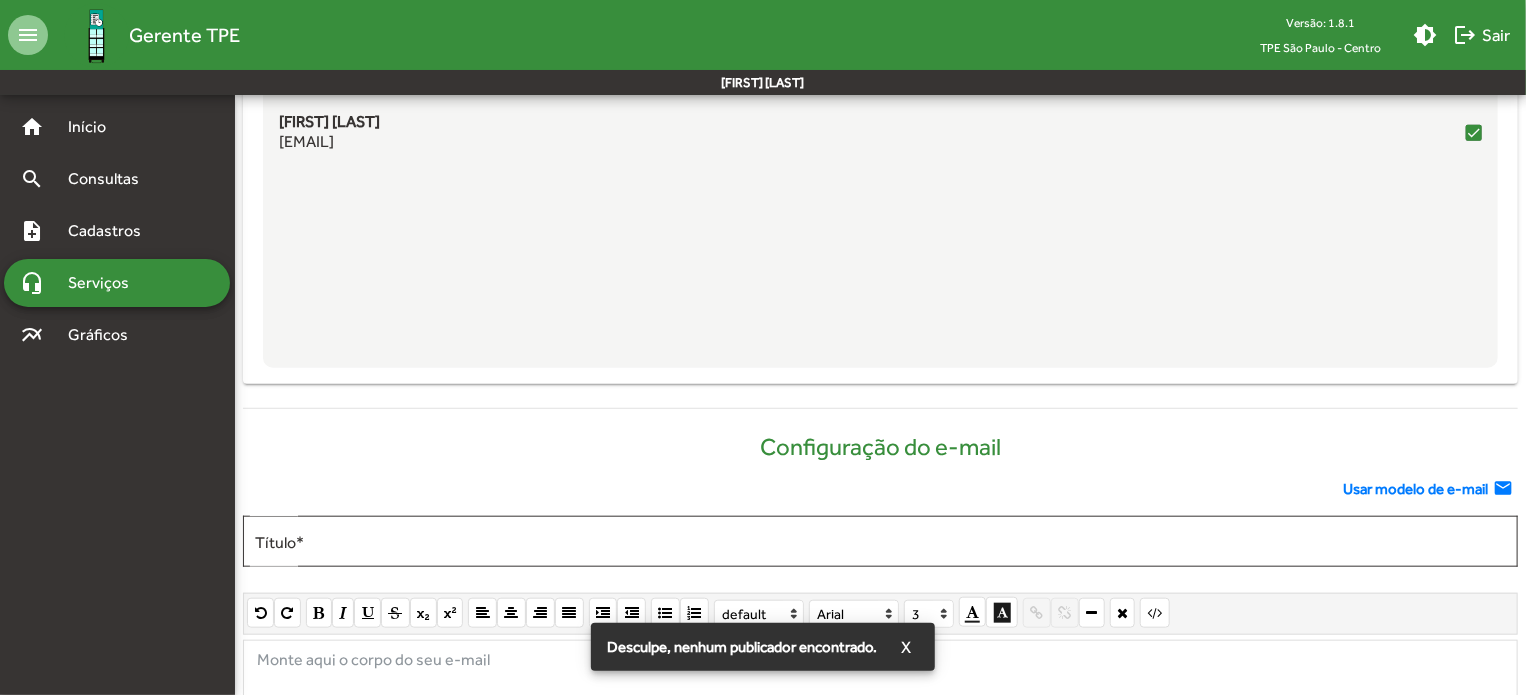 scroll, scrollTop: 1077, scrollLeft: 0, axis: vertical 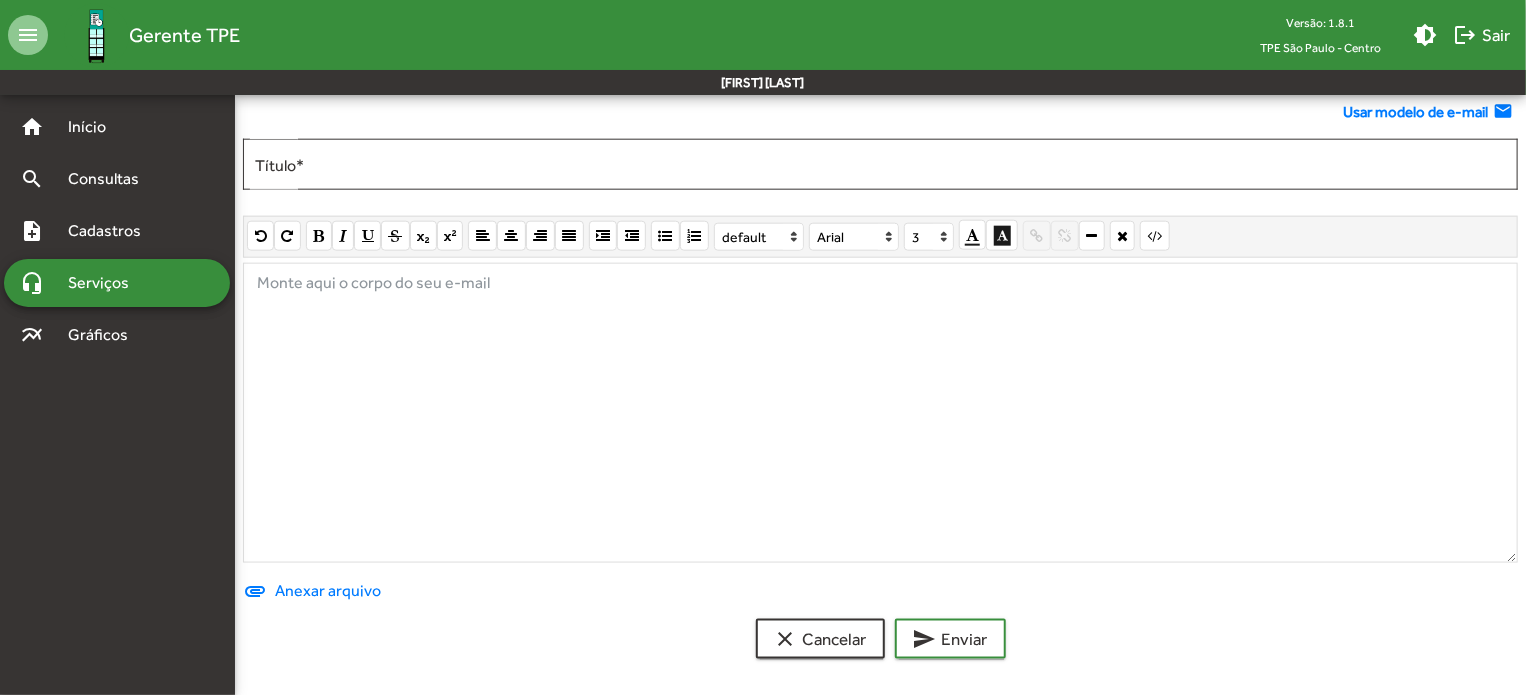 click 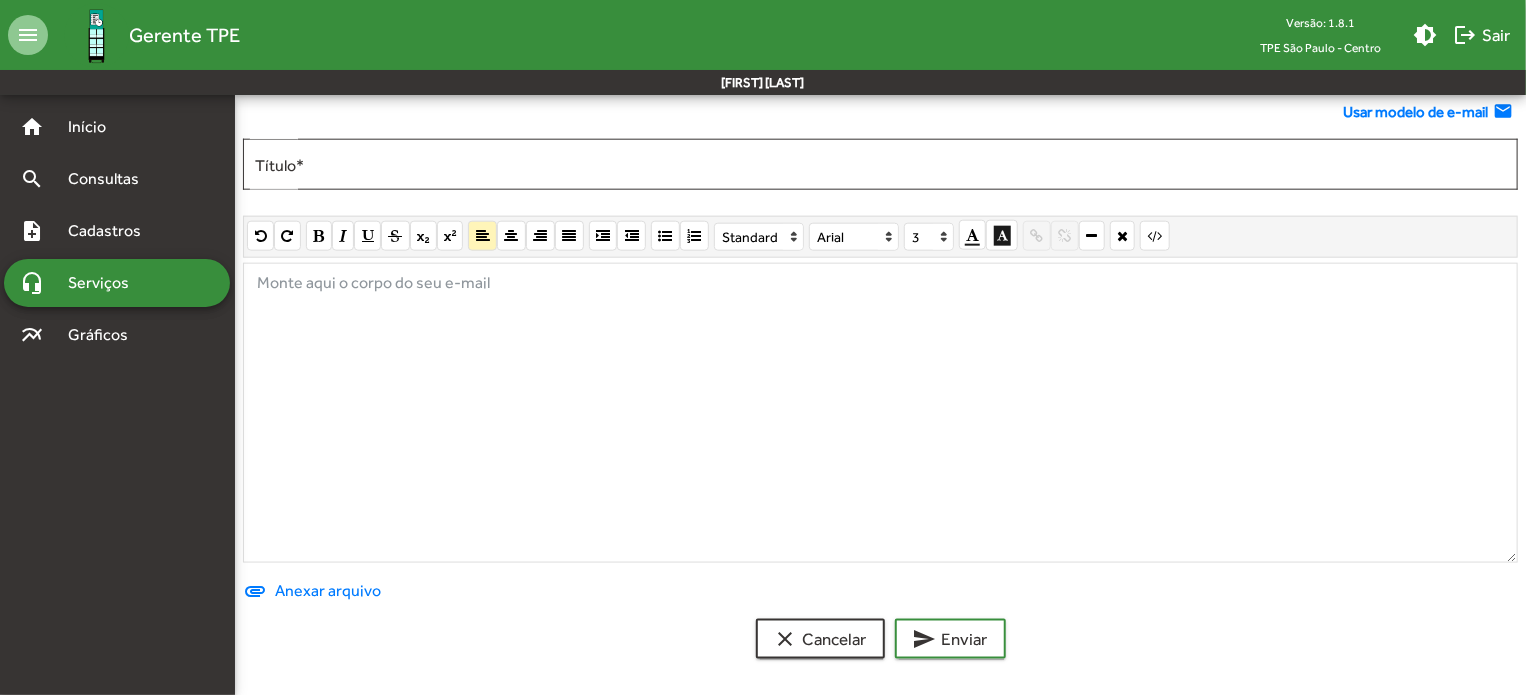 type 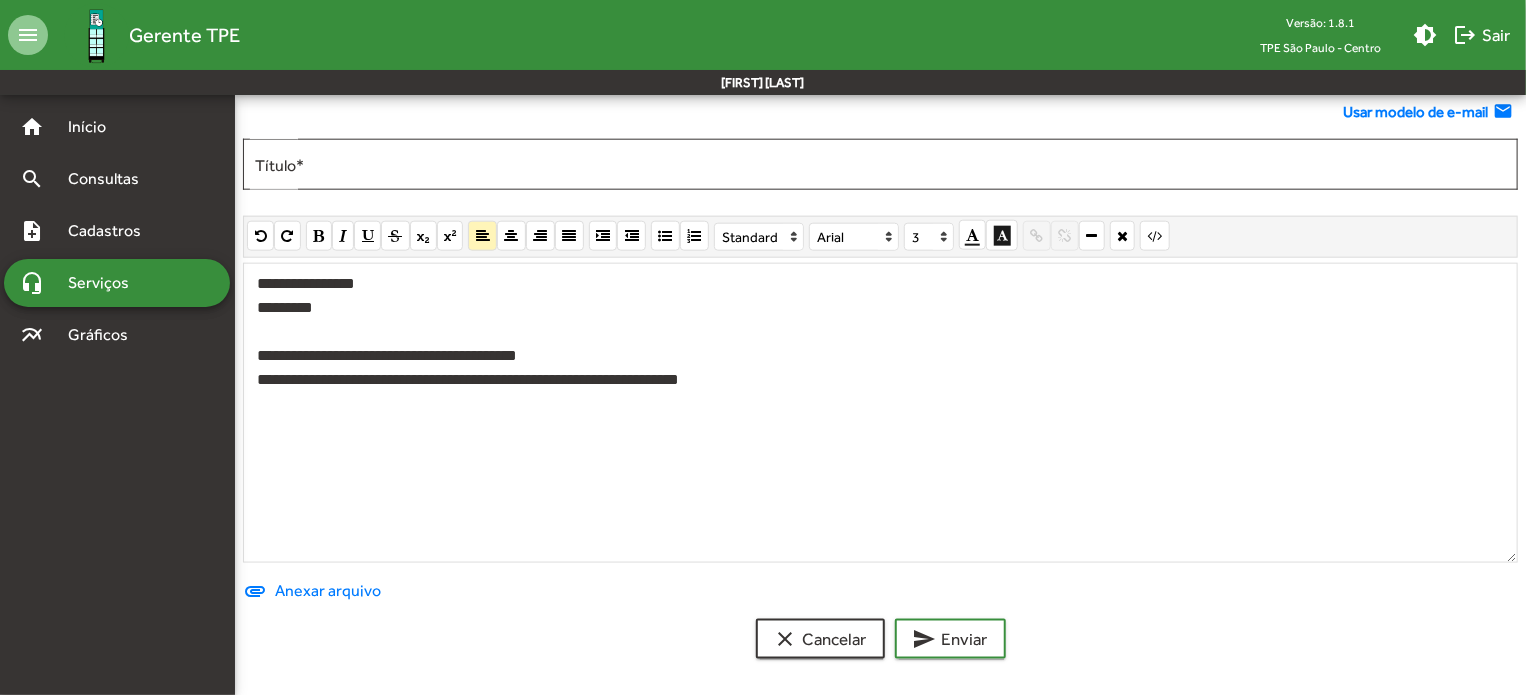 click on "Anexar arquivo" 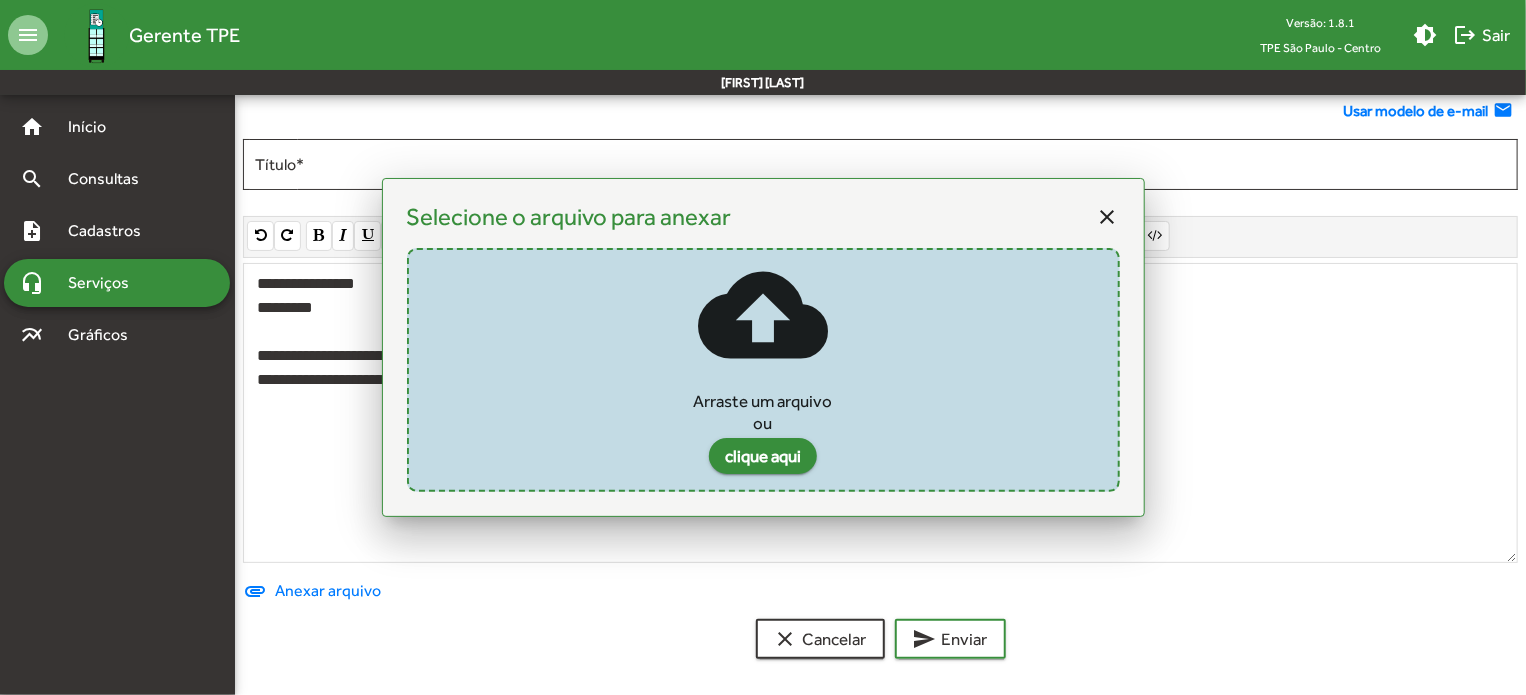 scroll, scrollTop: 0, scrollLeft: 0, axis: both 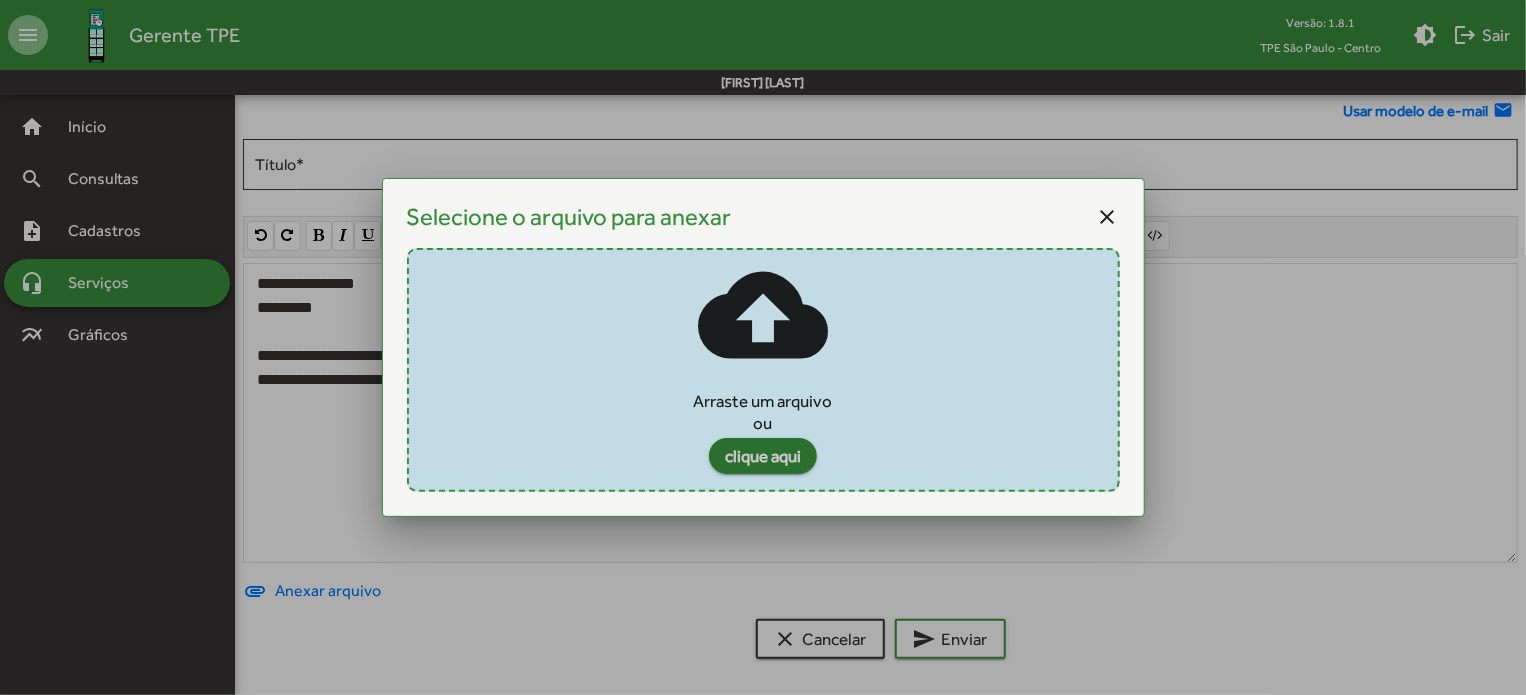 click on "clique aqui" at bounding box center (763, 456) 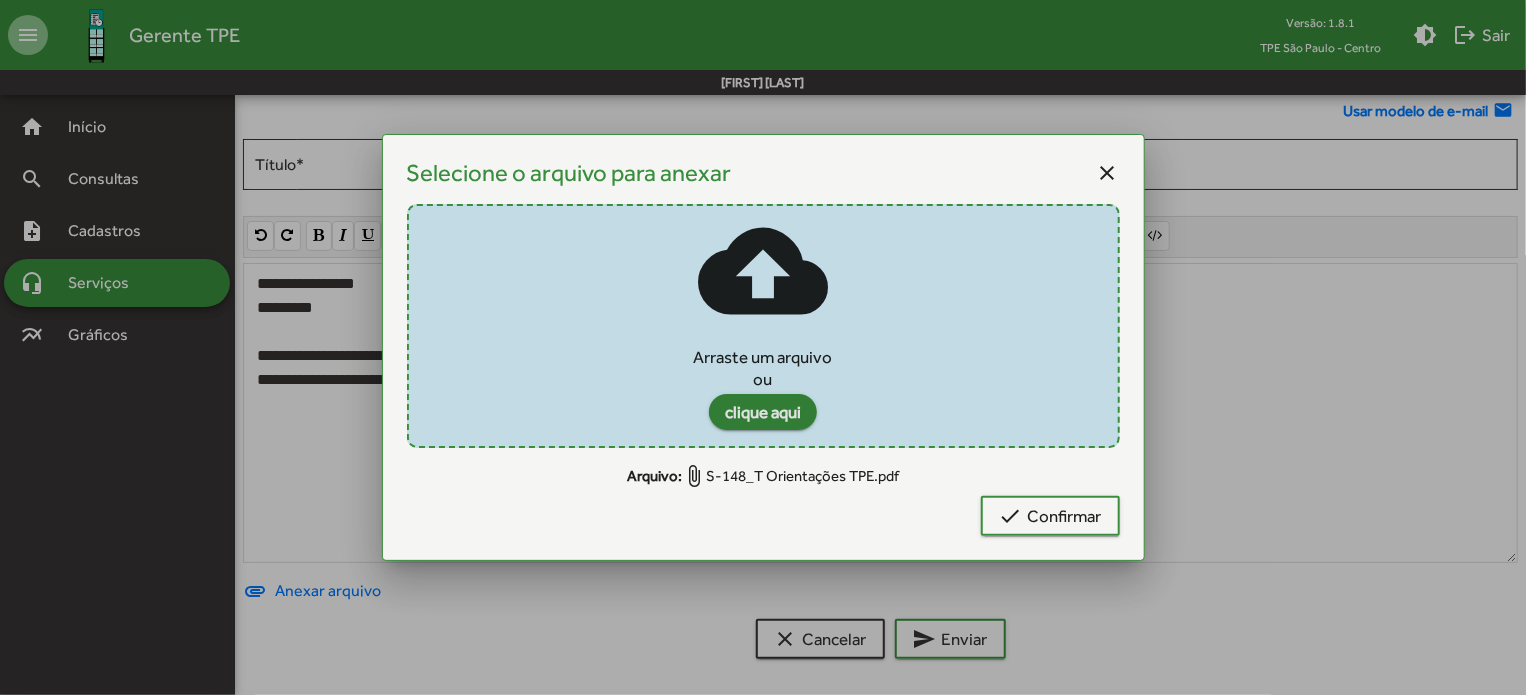click on "close" at bounding box center (1108, 173) 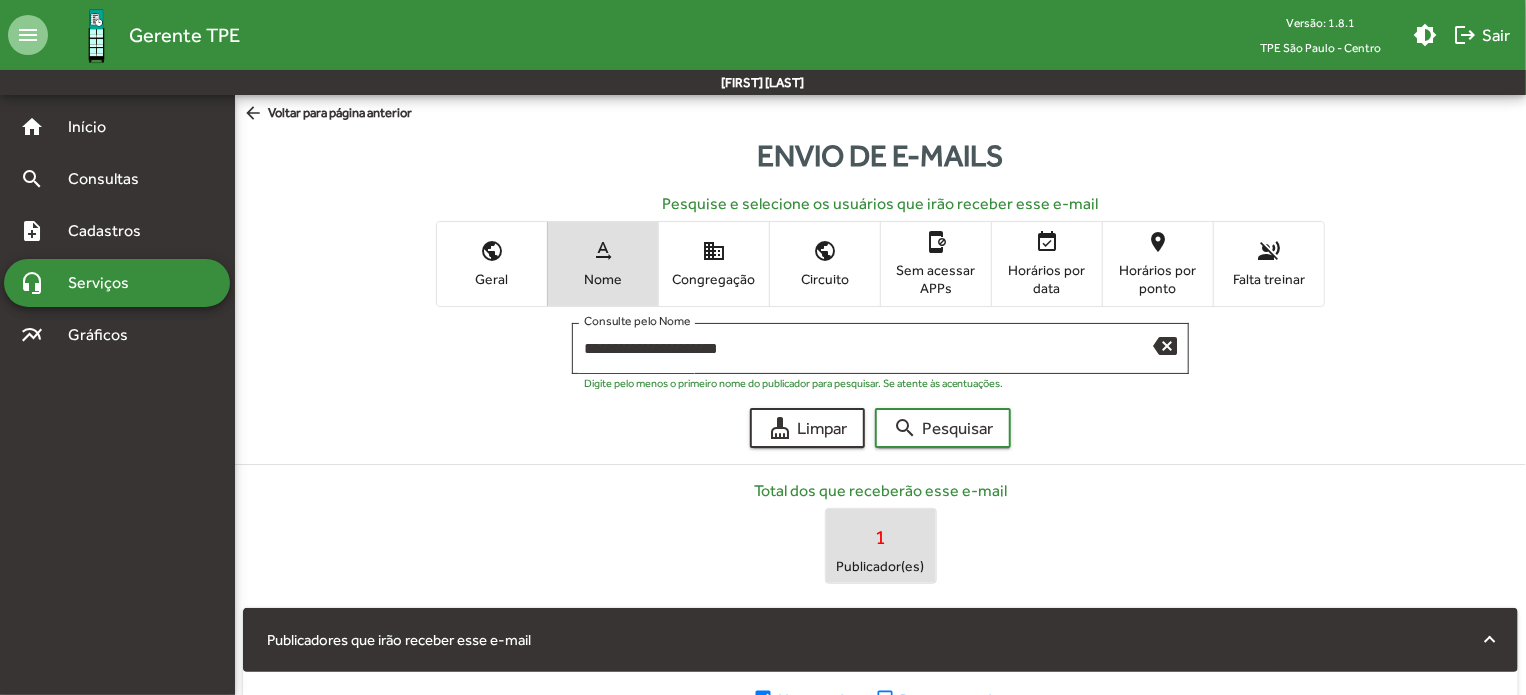 scroll, scrollTop: 1077, scrollLeft: 0, axis: vertical 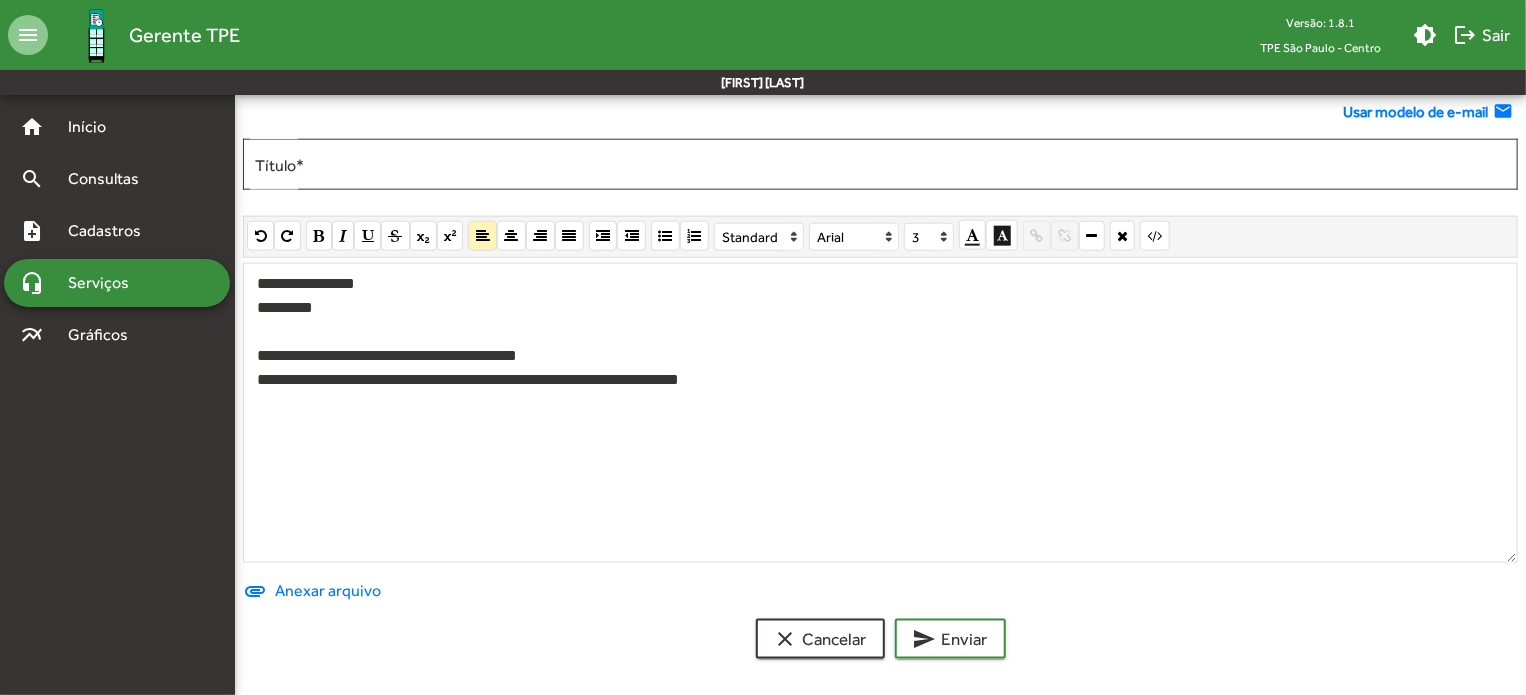 click on "**********" 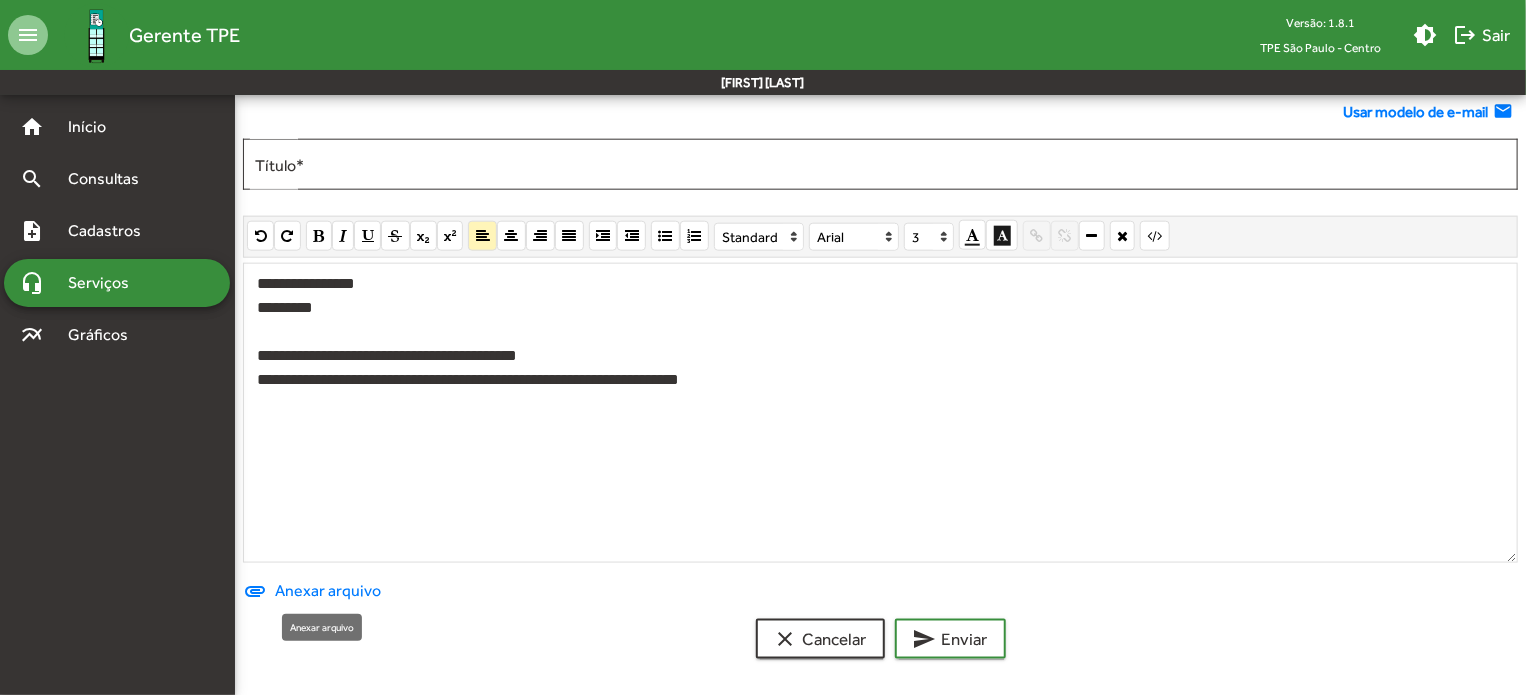 click on "Anexar arquivo" 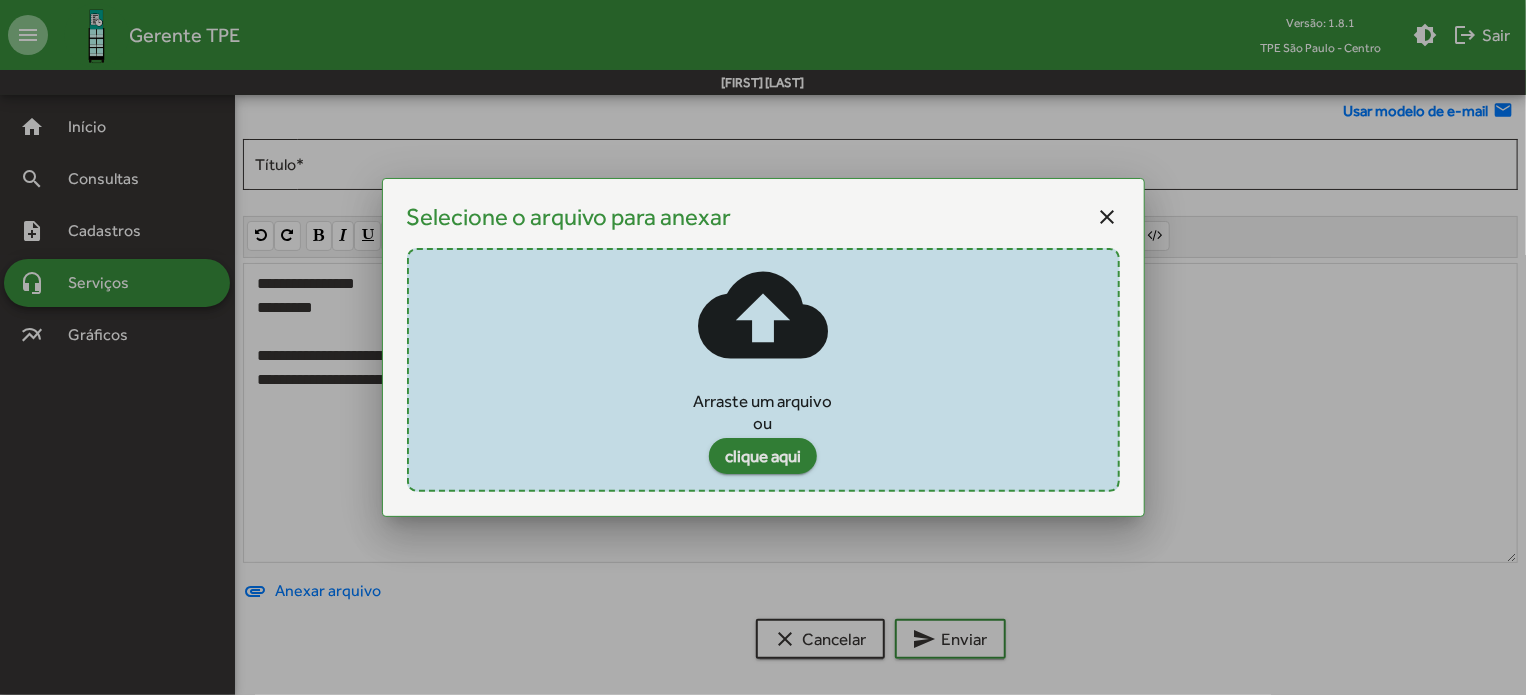 click on "clique aqui" at bounding box center [763, 456] 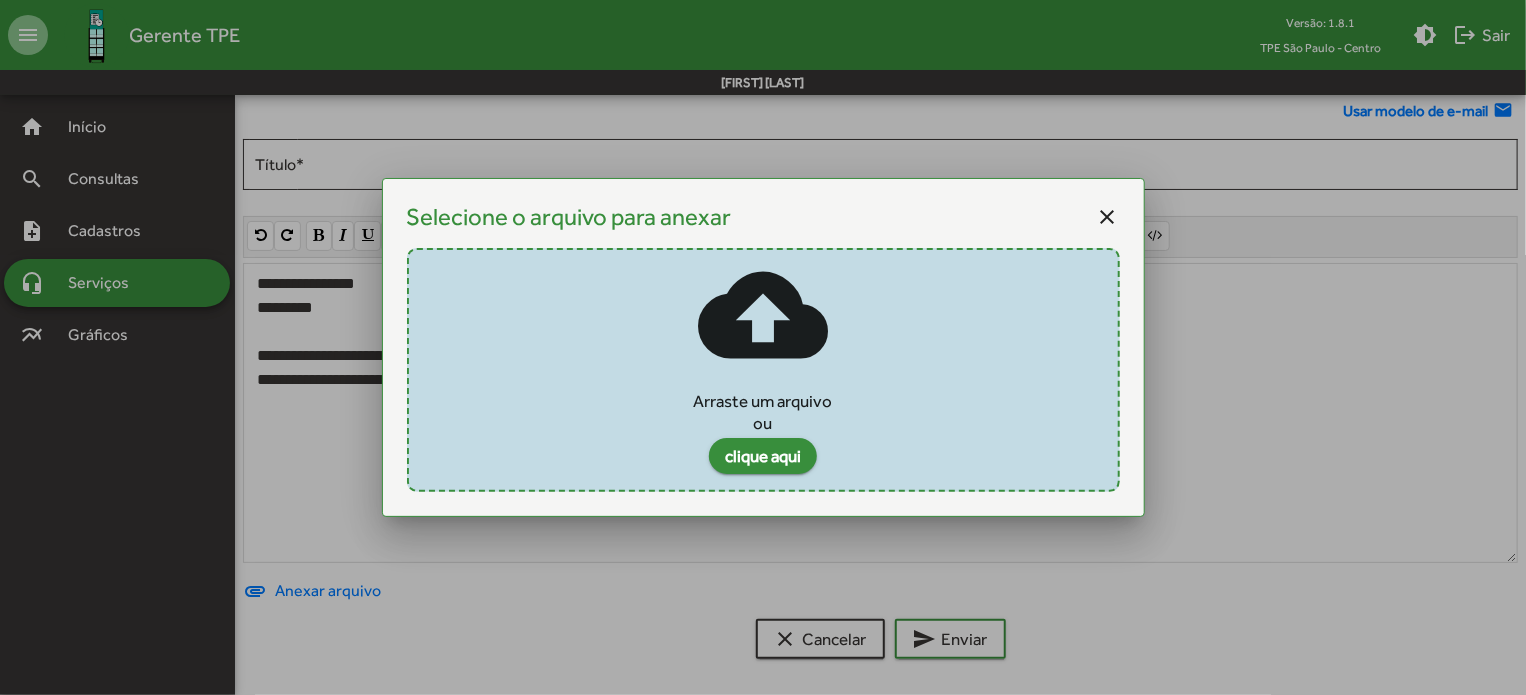 type 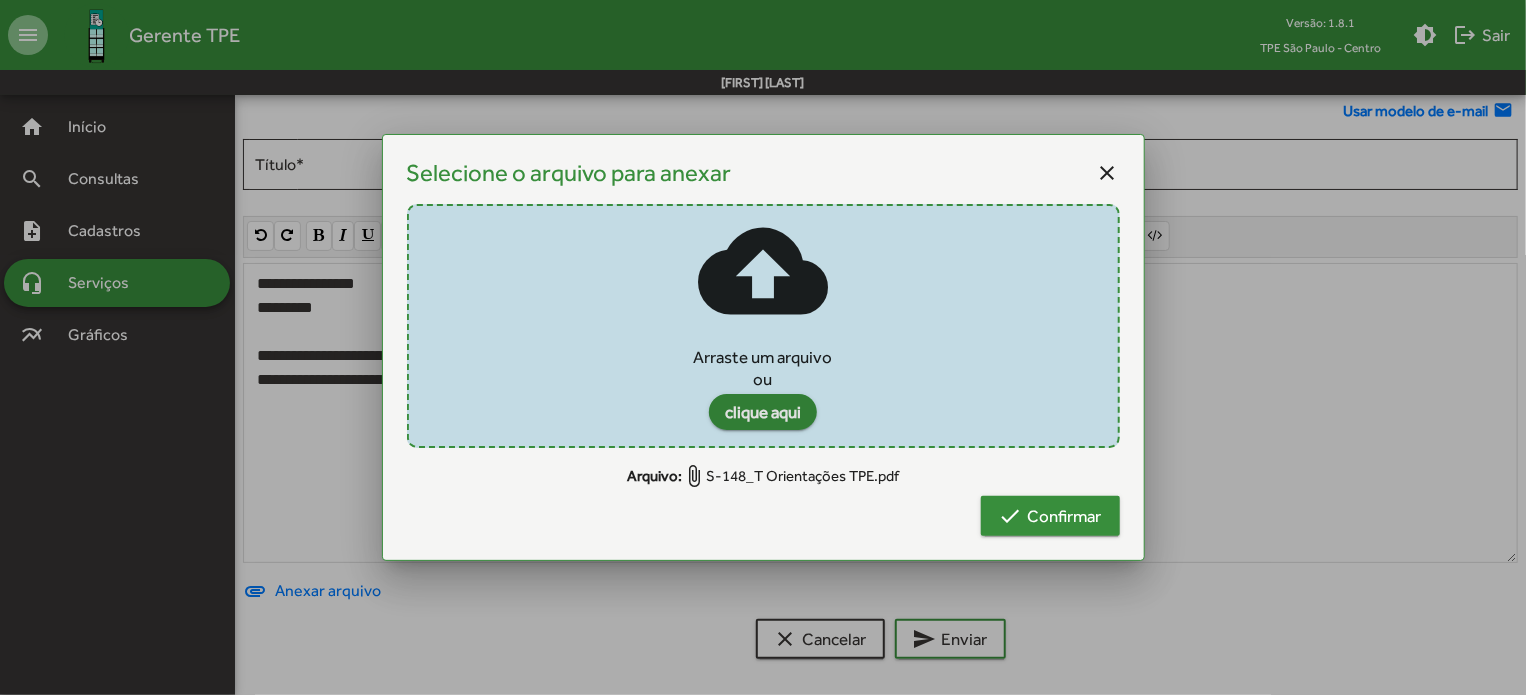 click on "check  Confirmar" at bounding box center [1050, 516] 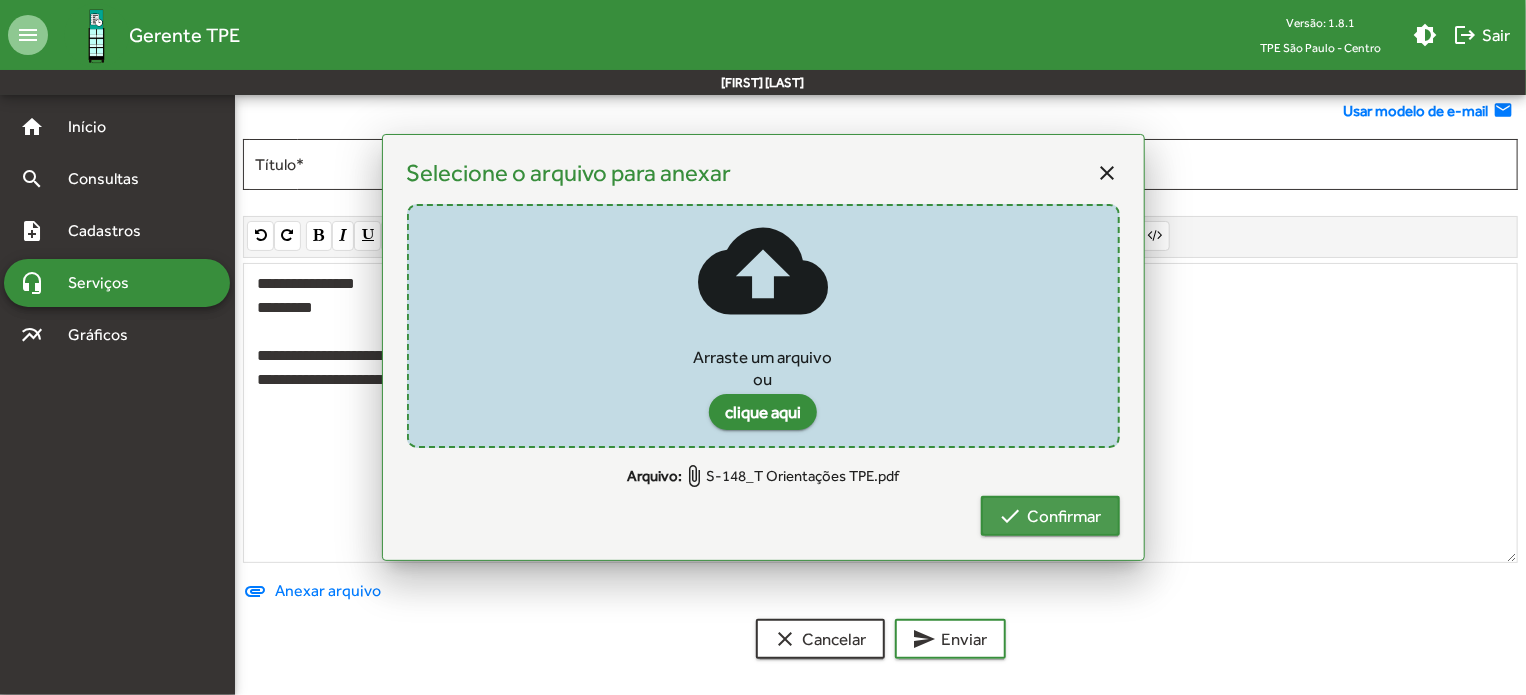 scroll, scrollTop: 1077, scrollLeft: 0, axis: vertical 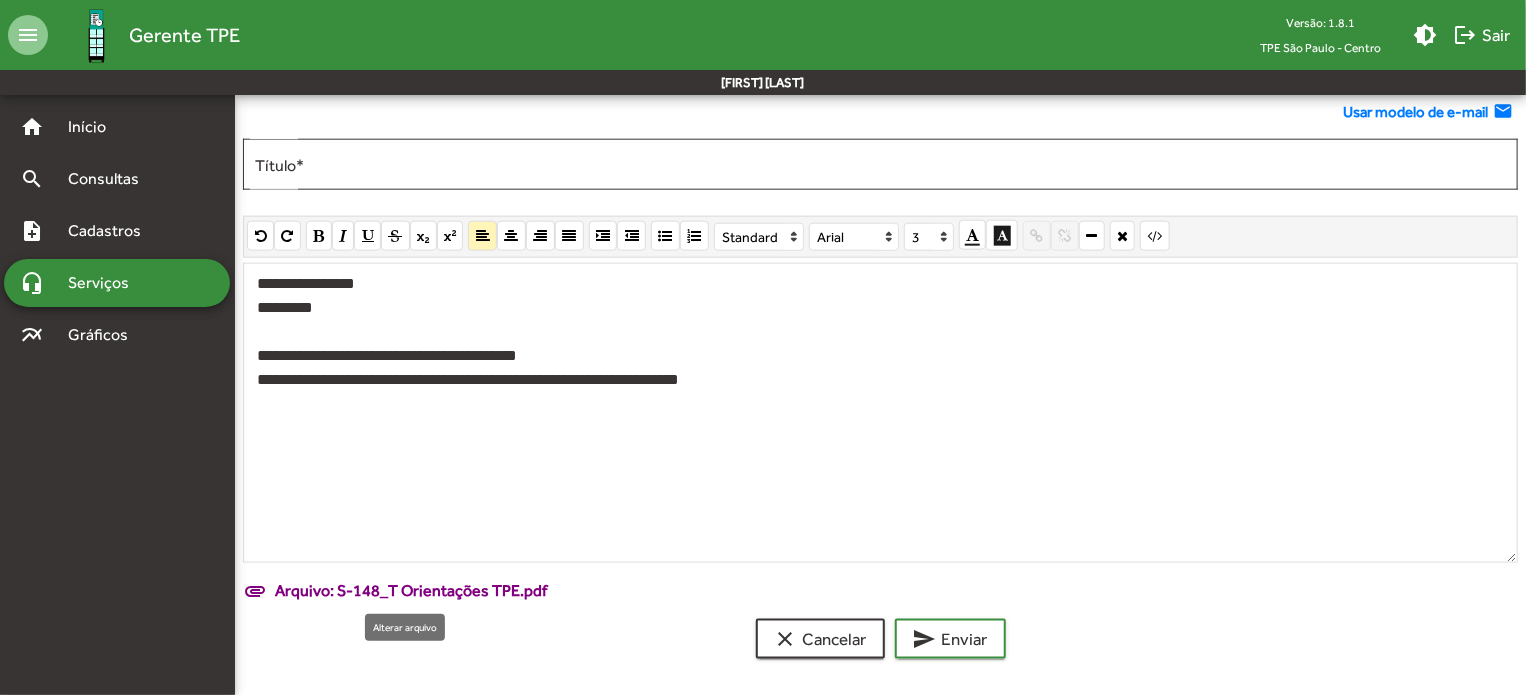 click on "Arquivo: S-148_T Orientações TPE.pdf" 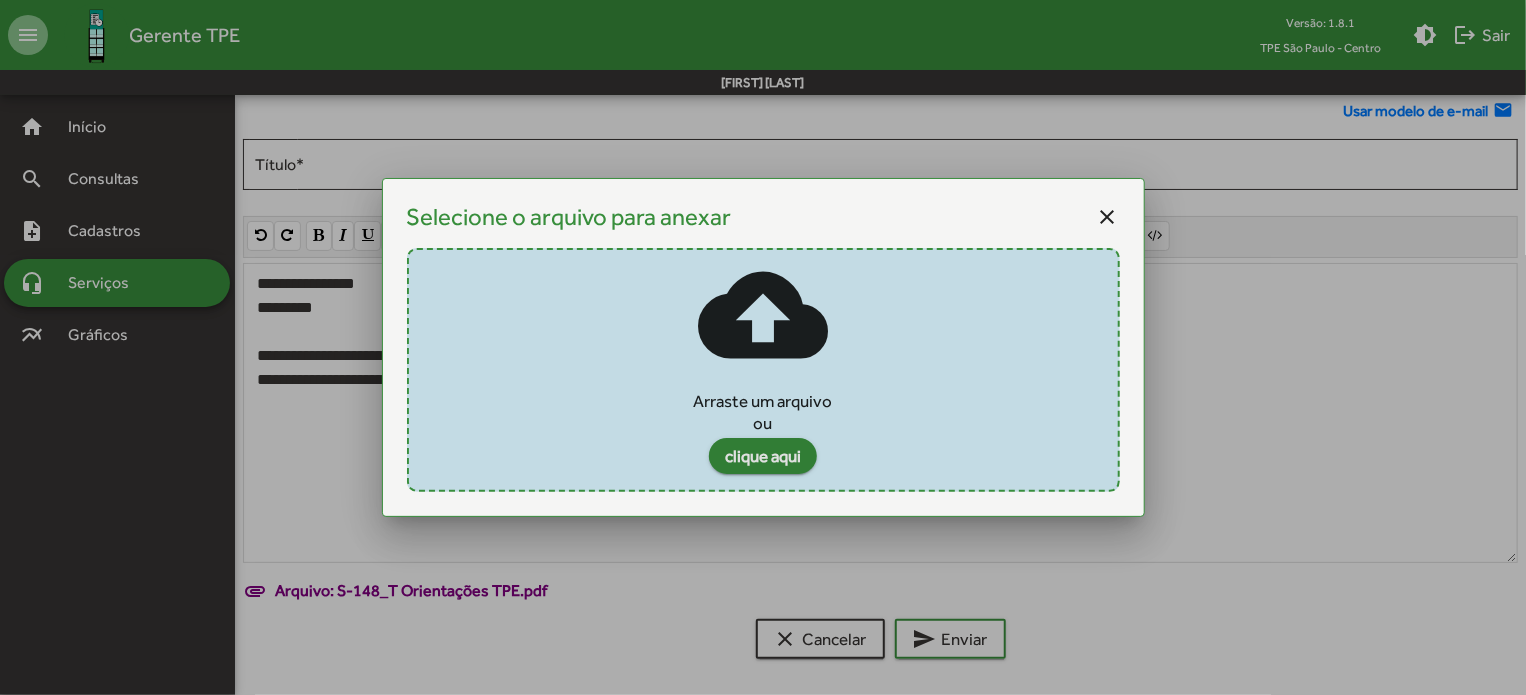 click on "clique aqui" at bounding box center (763, 456) 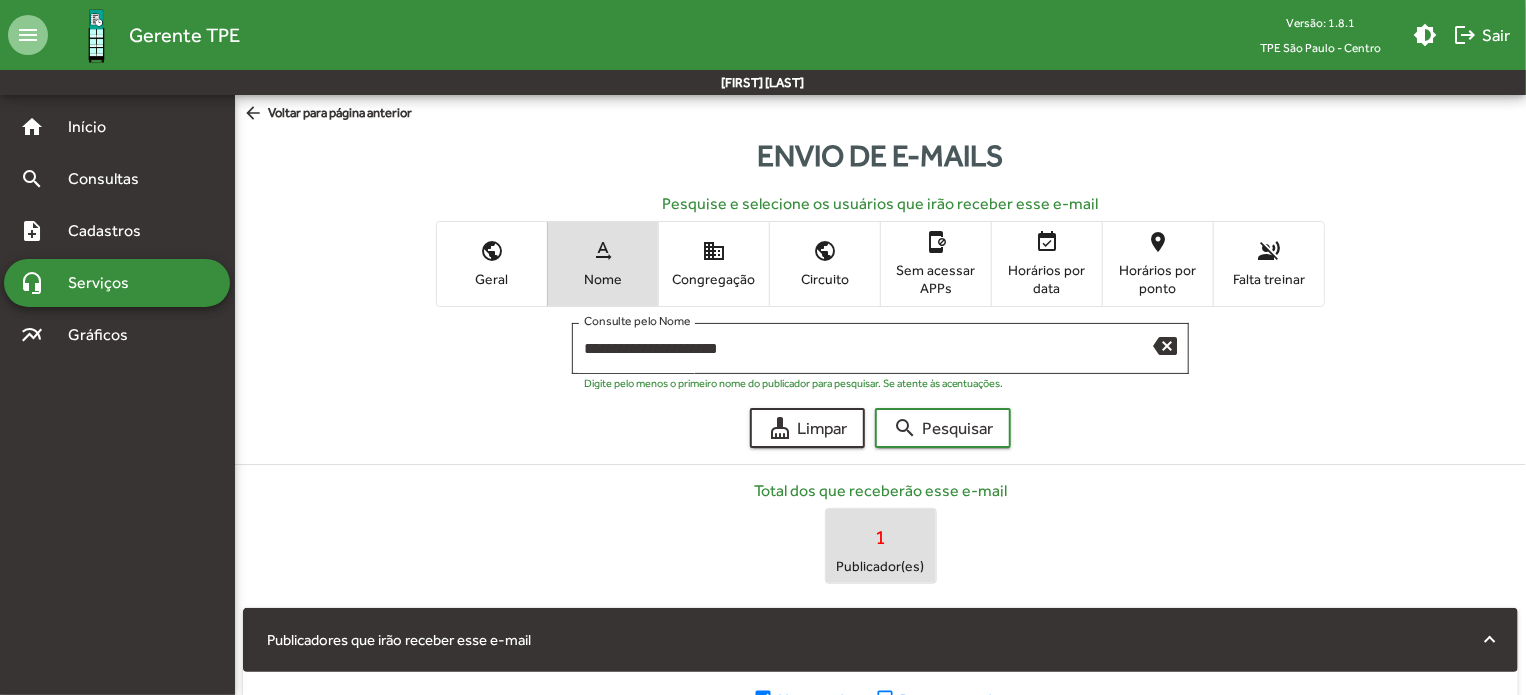 scroll, scrollTop: 1077, scrollLeft: 0, axis: vertical 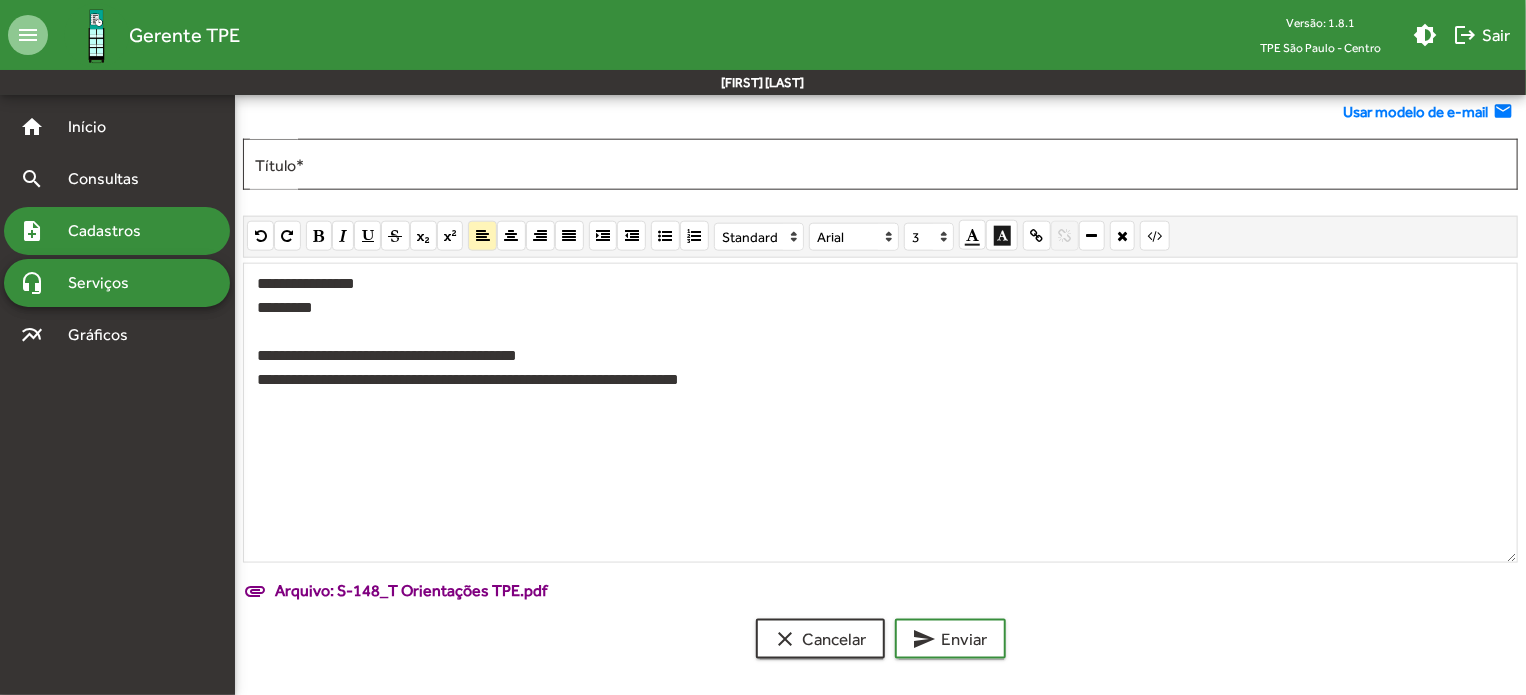 drag, startPoint x: 846, startPoint y: 377, endPoint x: 147, endPoint y: 239, distance: 712.4921 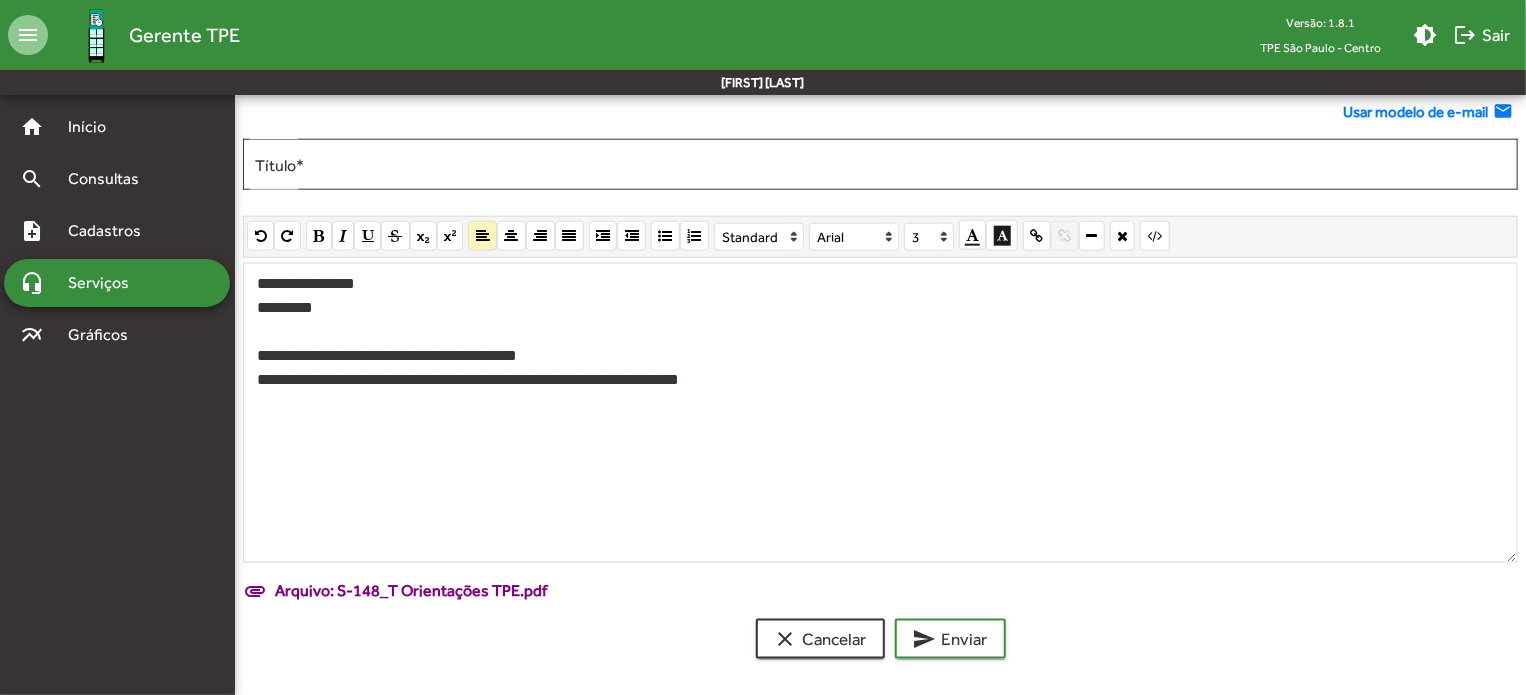 copy on "**********" 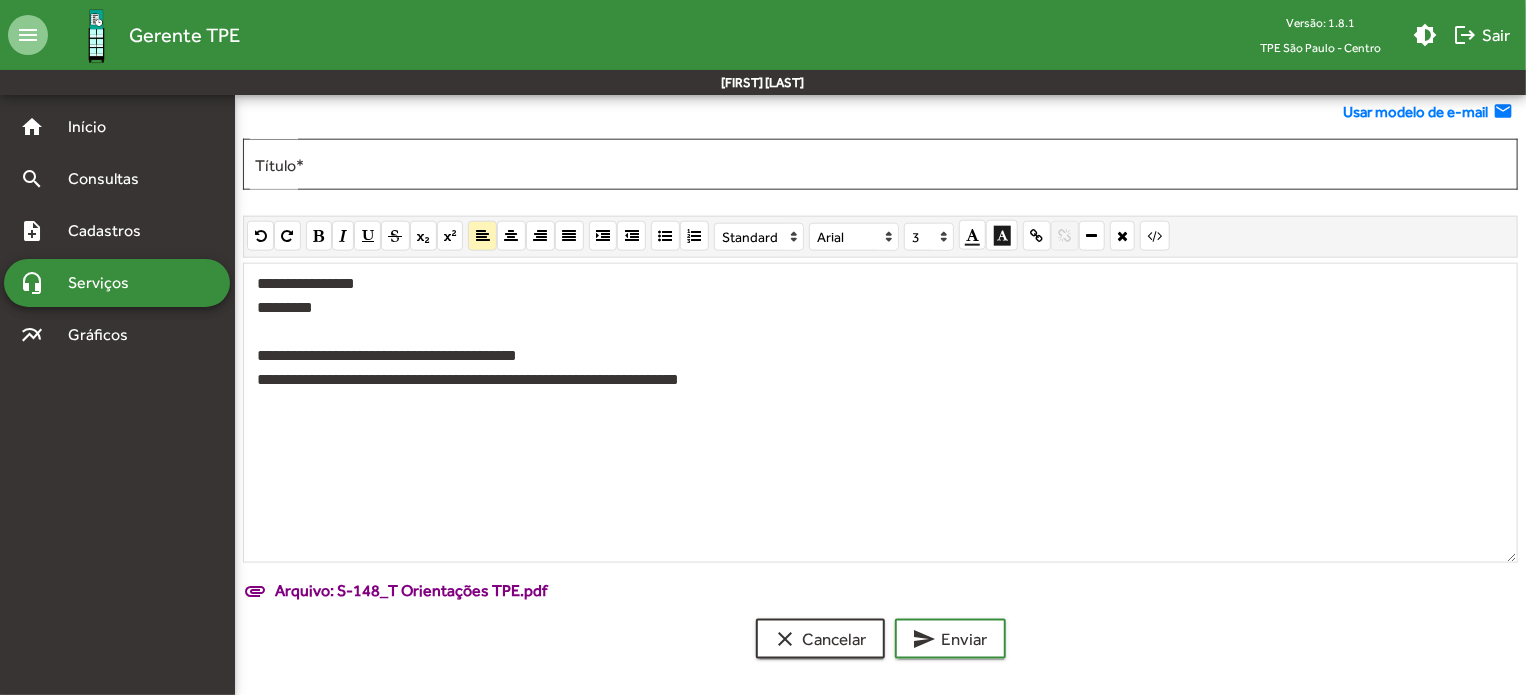 click on "**********" 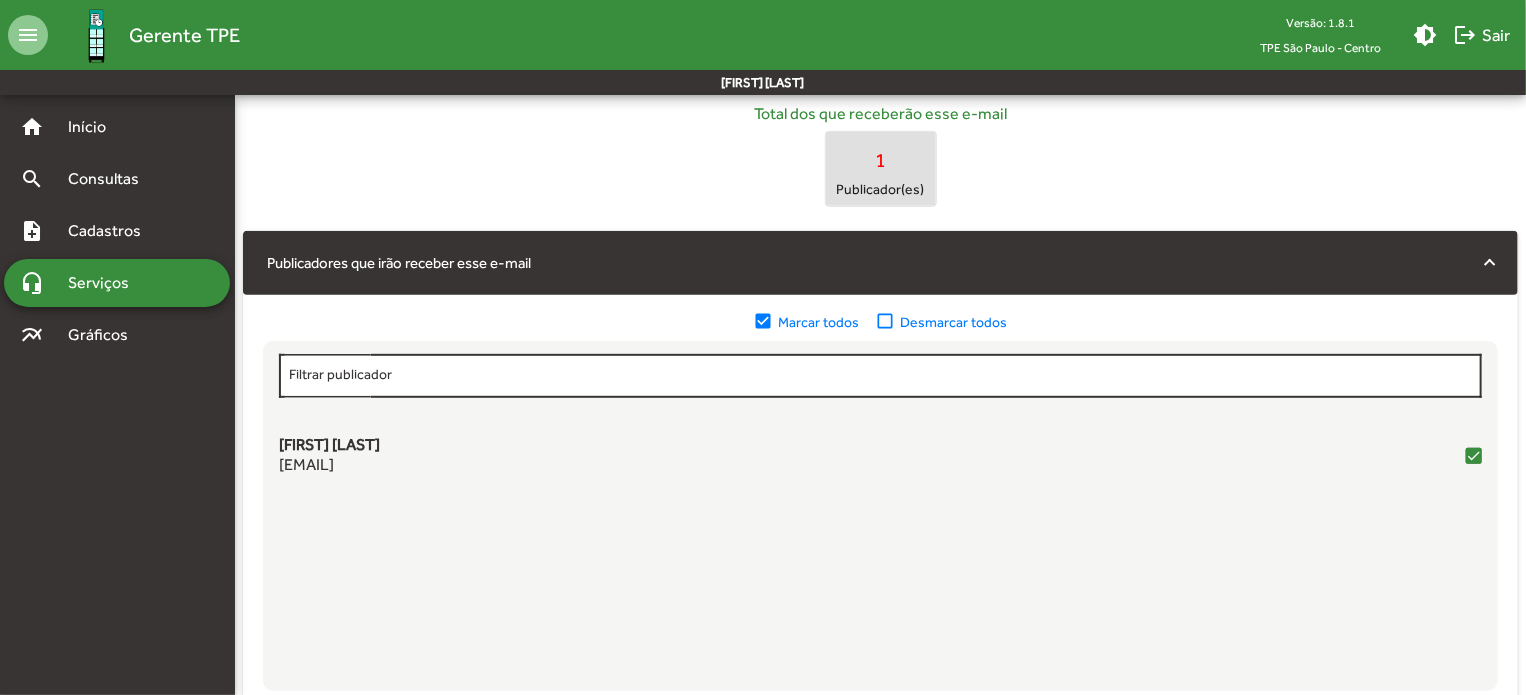 scroll, scrollTop: 0, scrollLeft: 0, axis: both 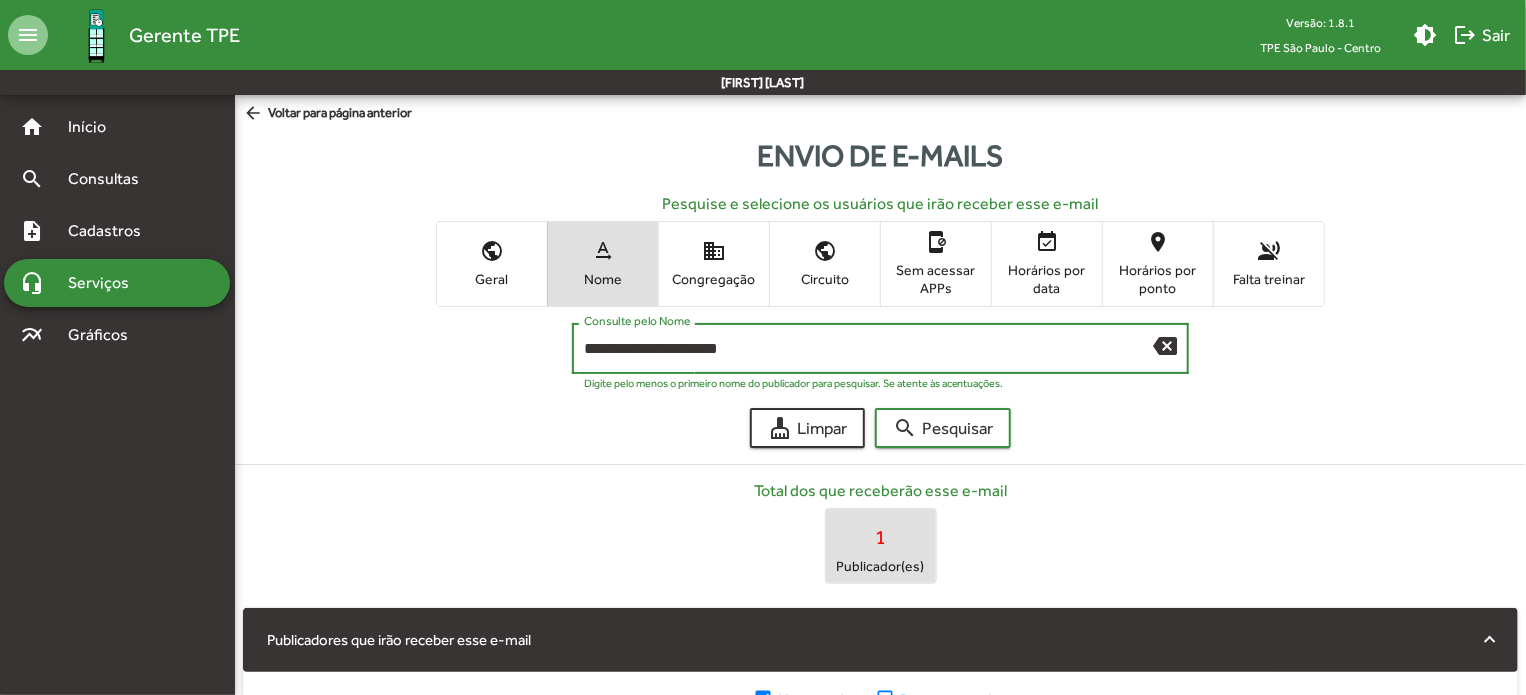 drag, startPoint x: 783, startPoint y: 351, endPoint x: 492, endPoint y: 334, distance: 291.49615 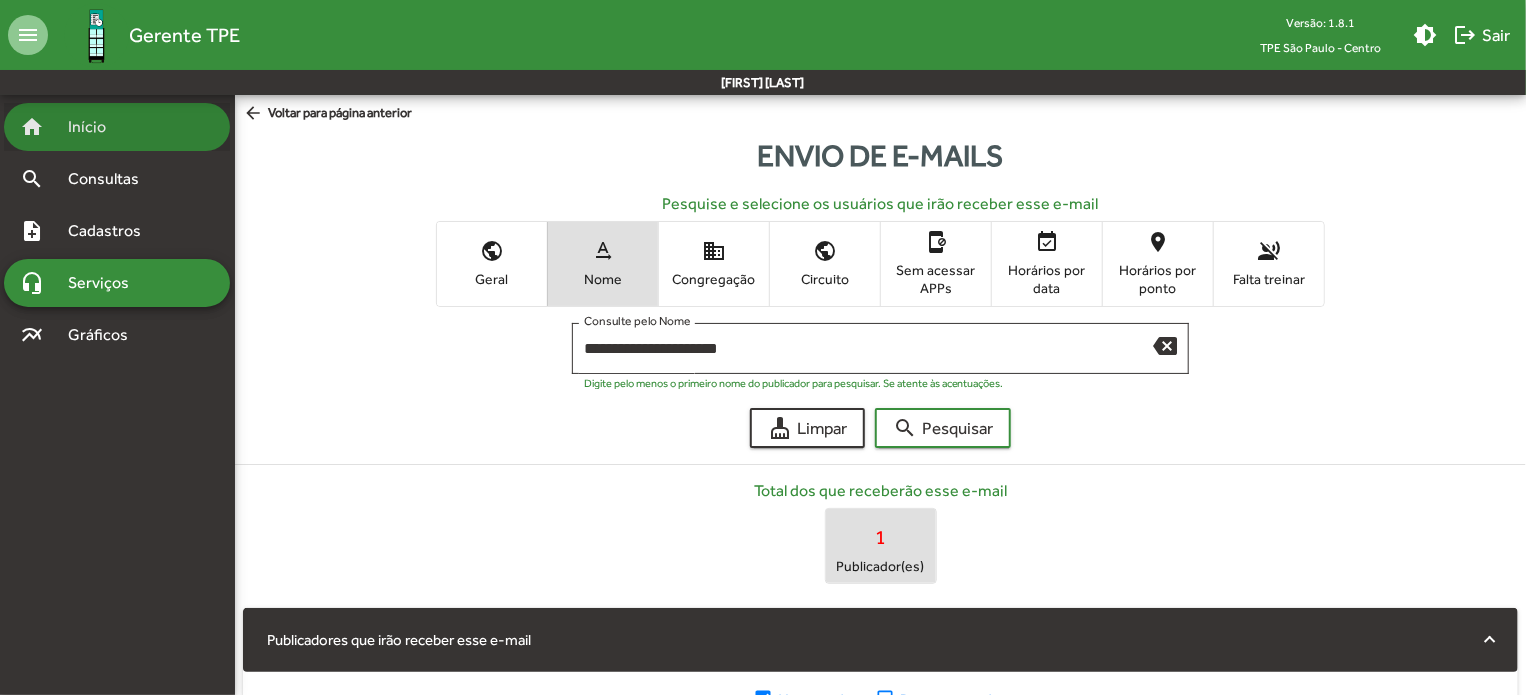 click on "Início" at bounding box center [95, 127] 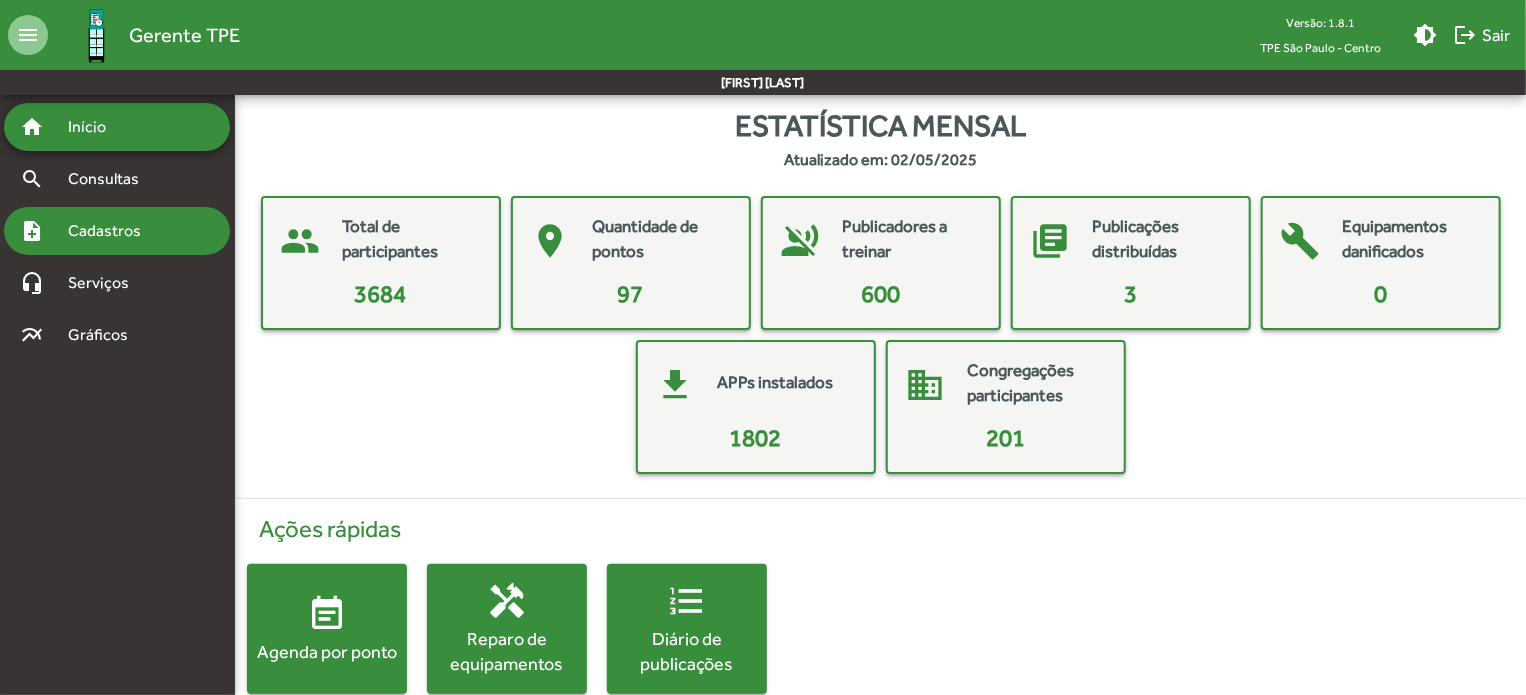 click on "Cadastros" at bounding box center (111, 231) 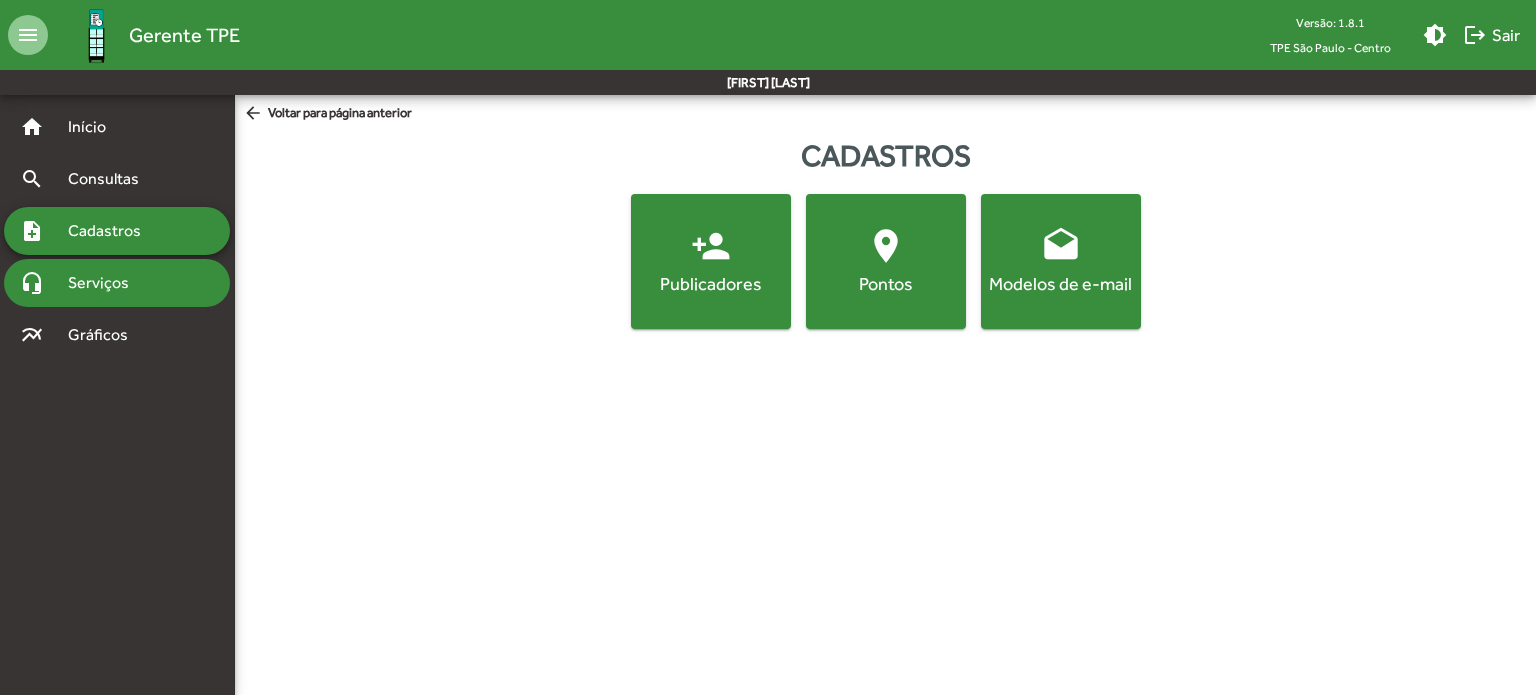 click on "Serviços" at bounding box center [106, 283] 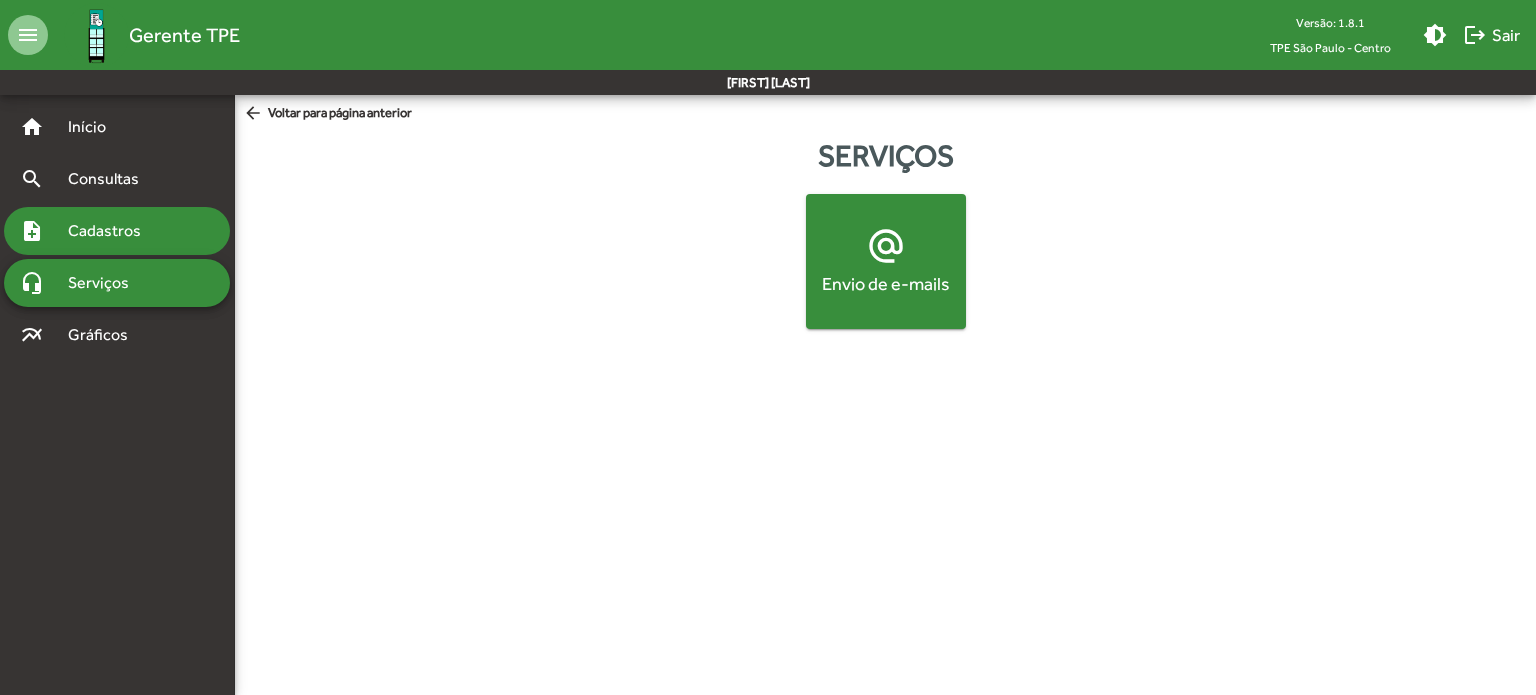 click on "Cadastros" at bounding box center [111, 231] 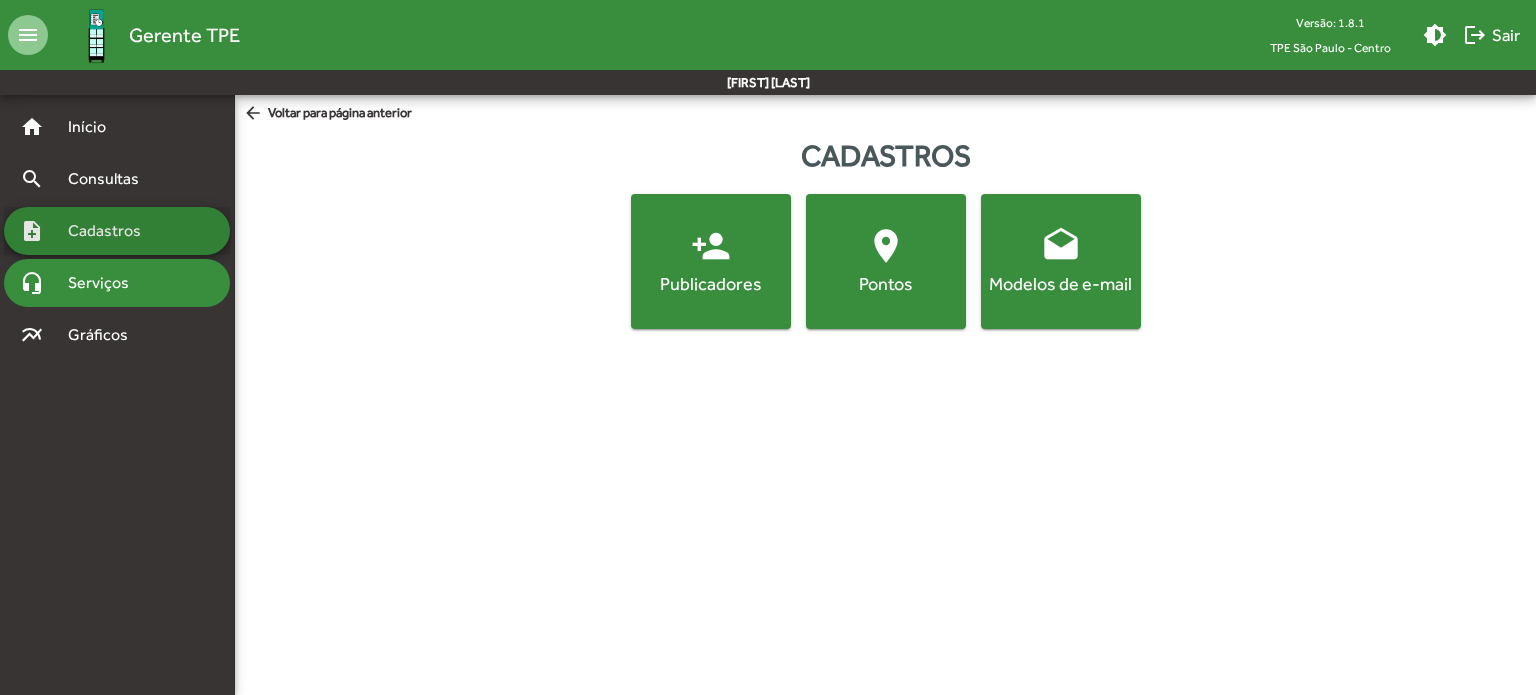 click on "Serviços" at bounding box center [106, 283] 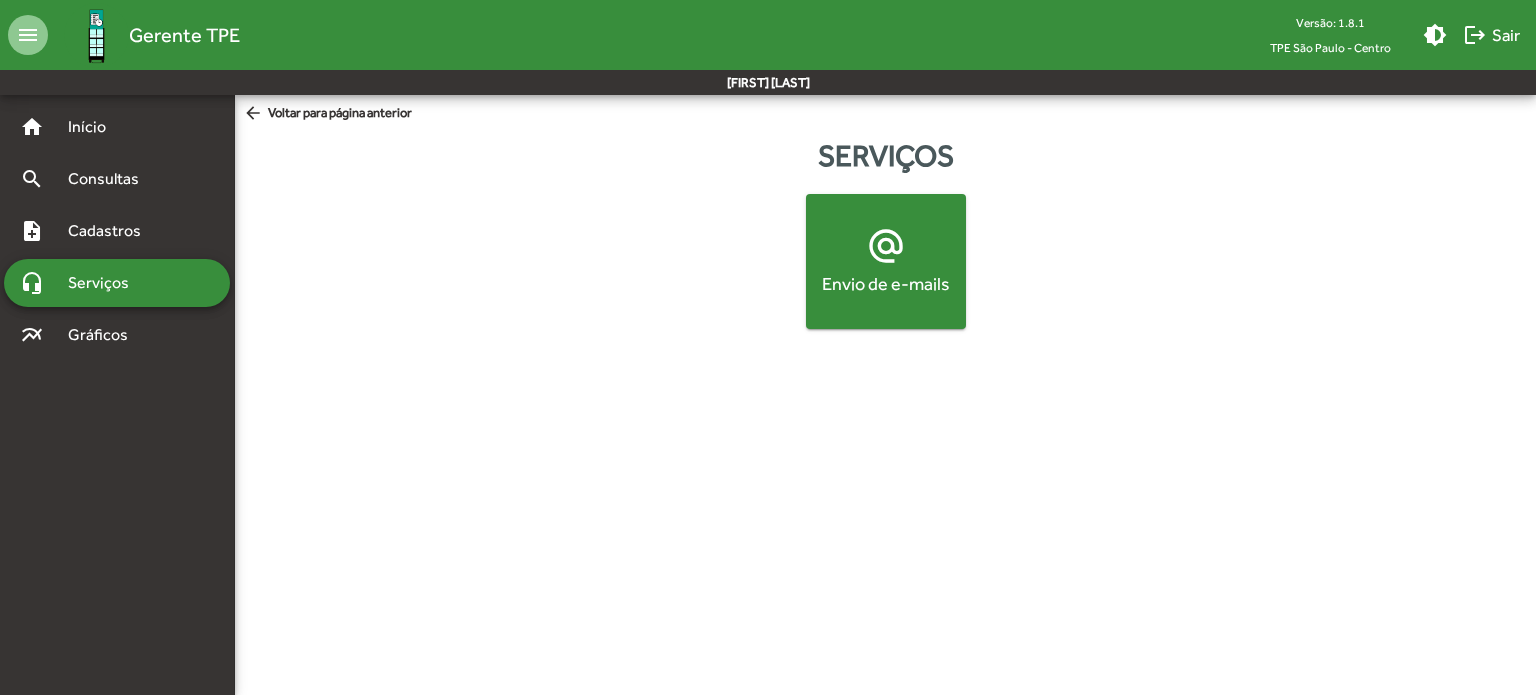 click on "alternate_email  Envio de e-mails" 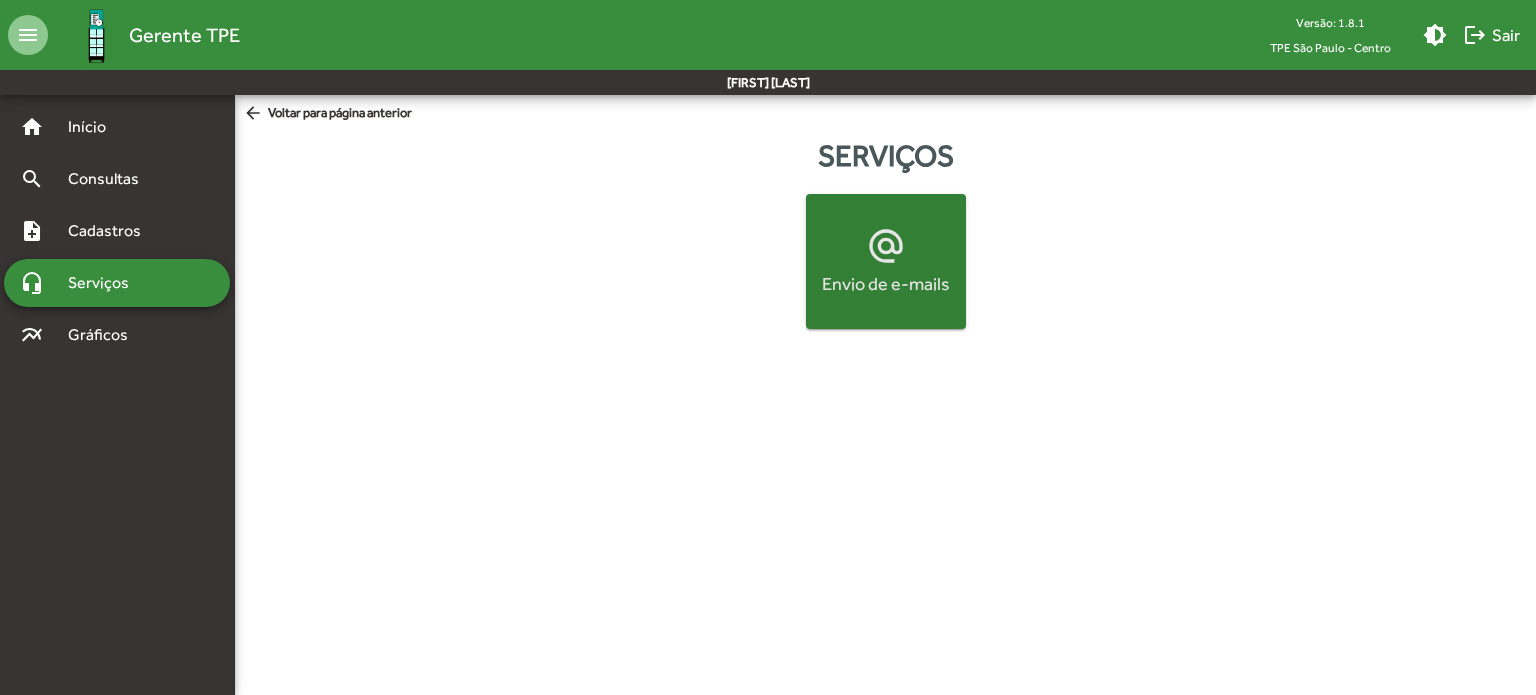 click on "alternate_email  Envio de e-mails" 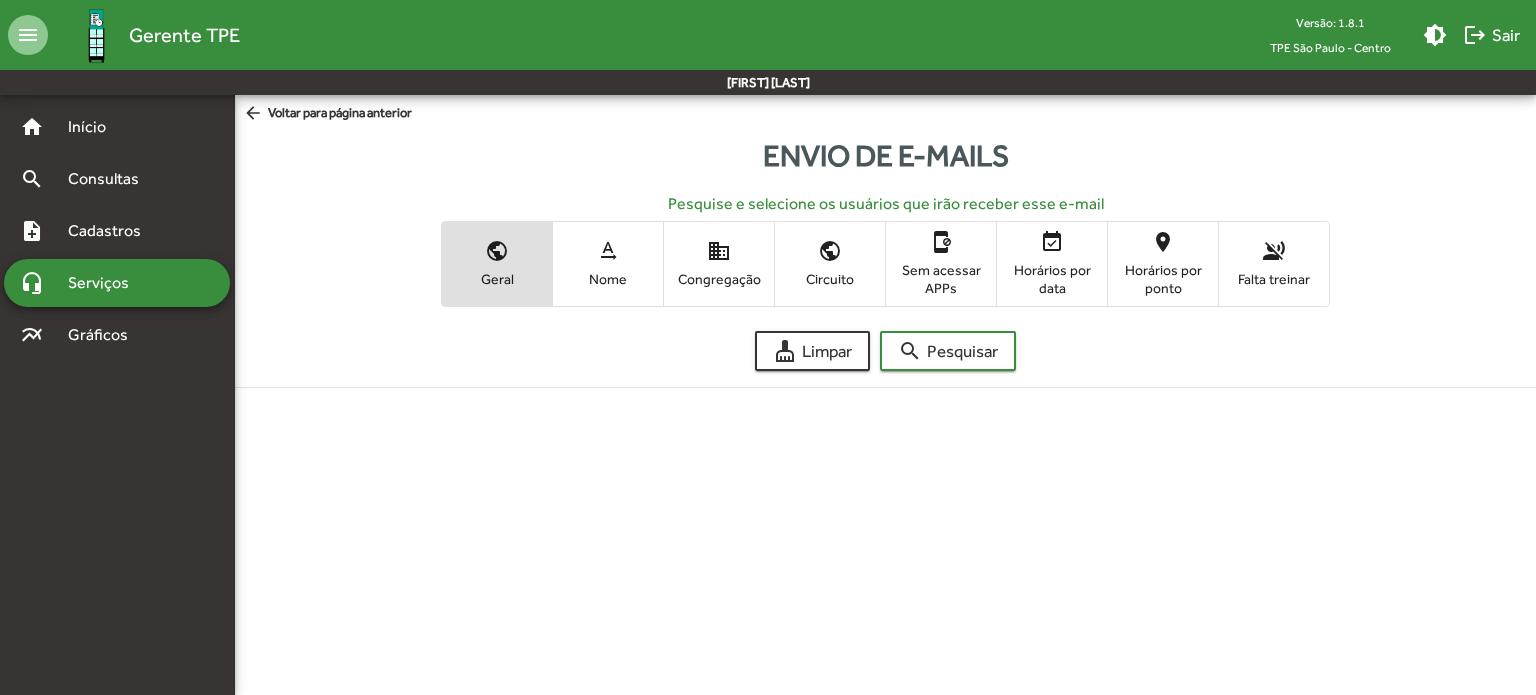 click on "text_rotation_none [NAME]" at bounding box center (608, 263) 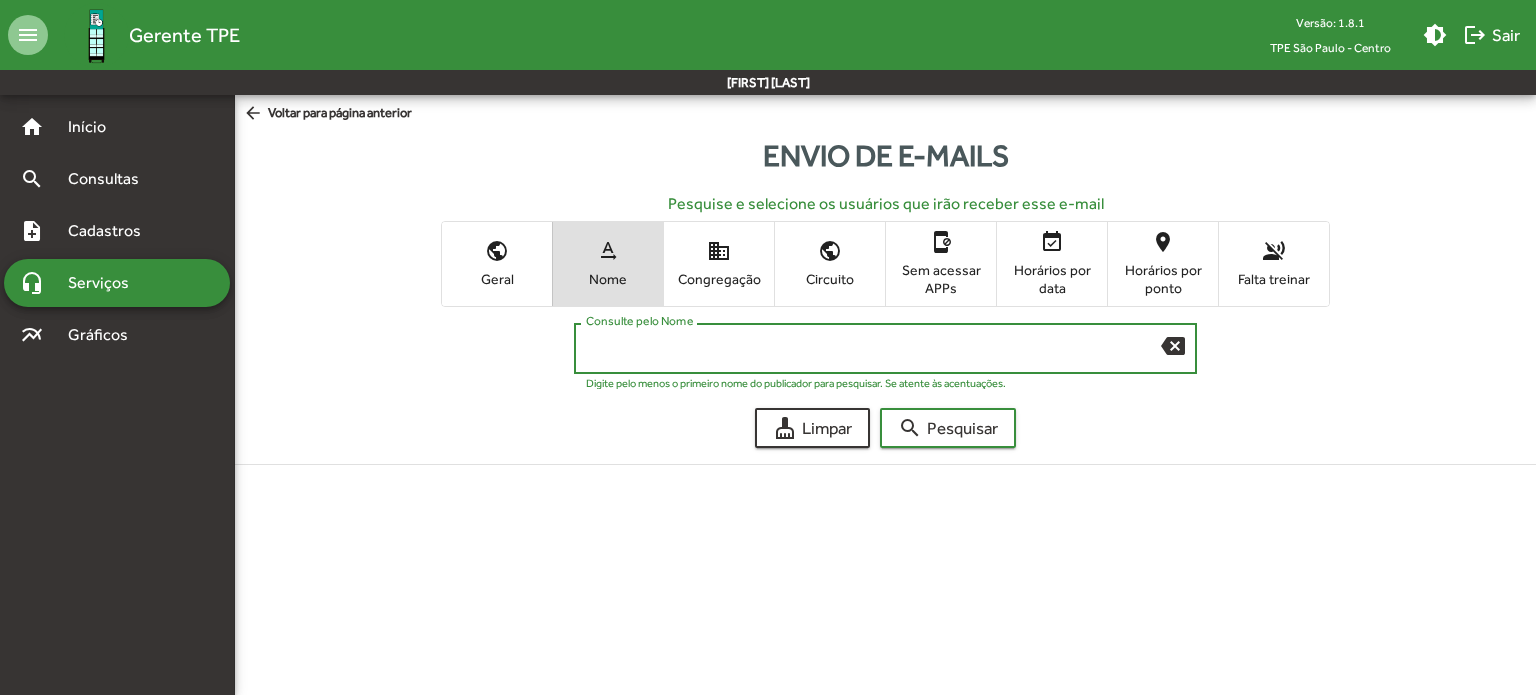 click on "Consulte pelo Nome" at bounding box center (873, 349) 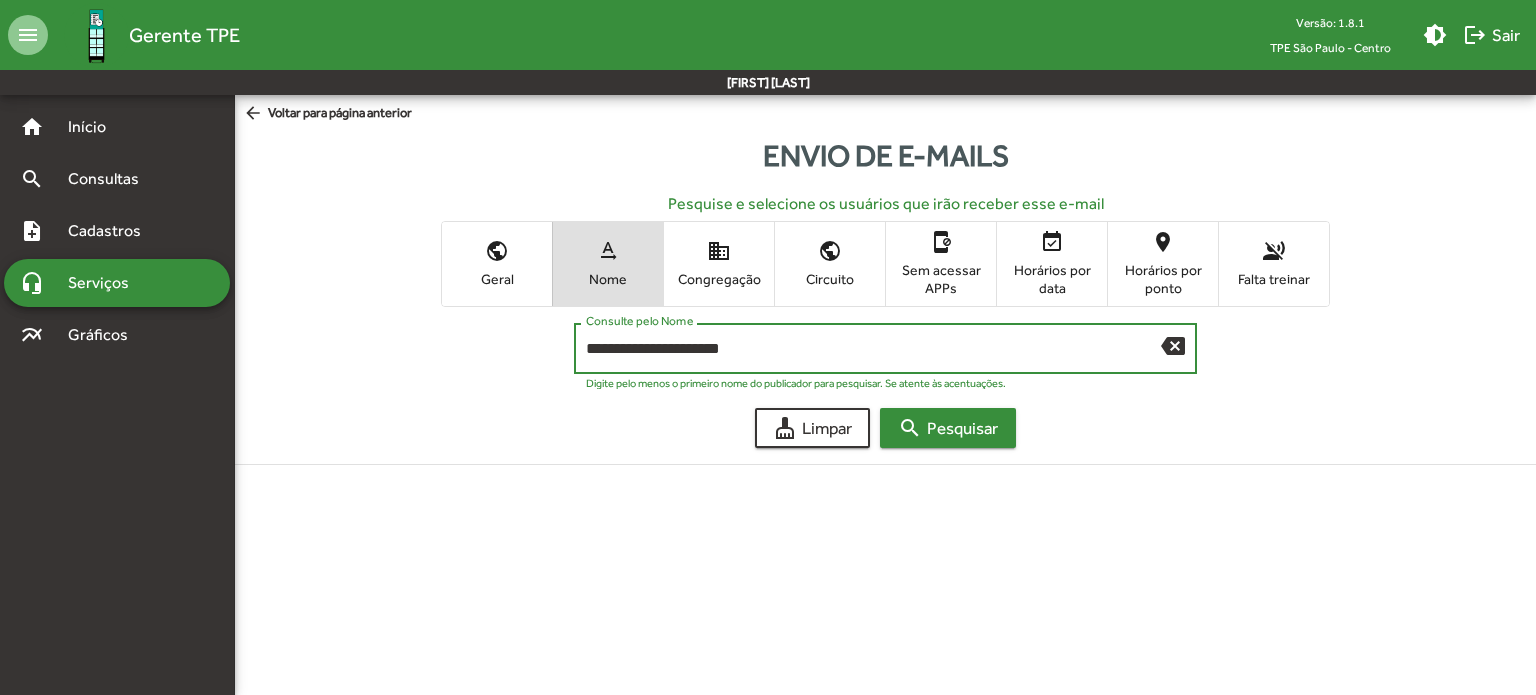 type on "**********" 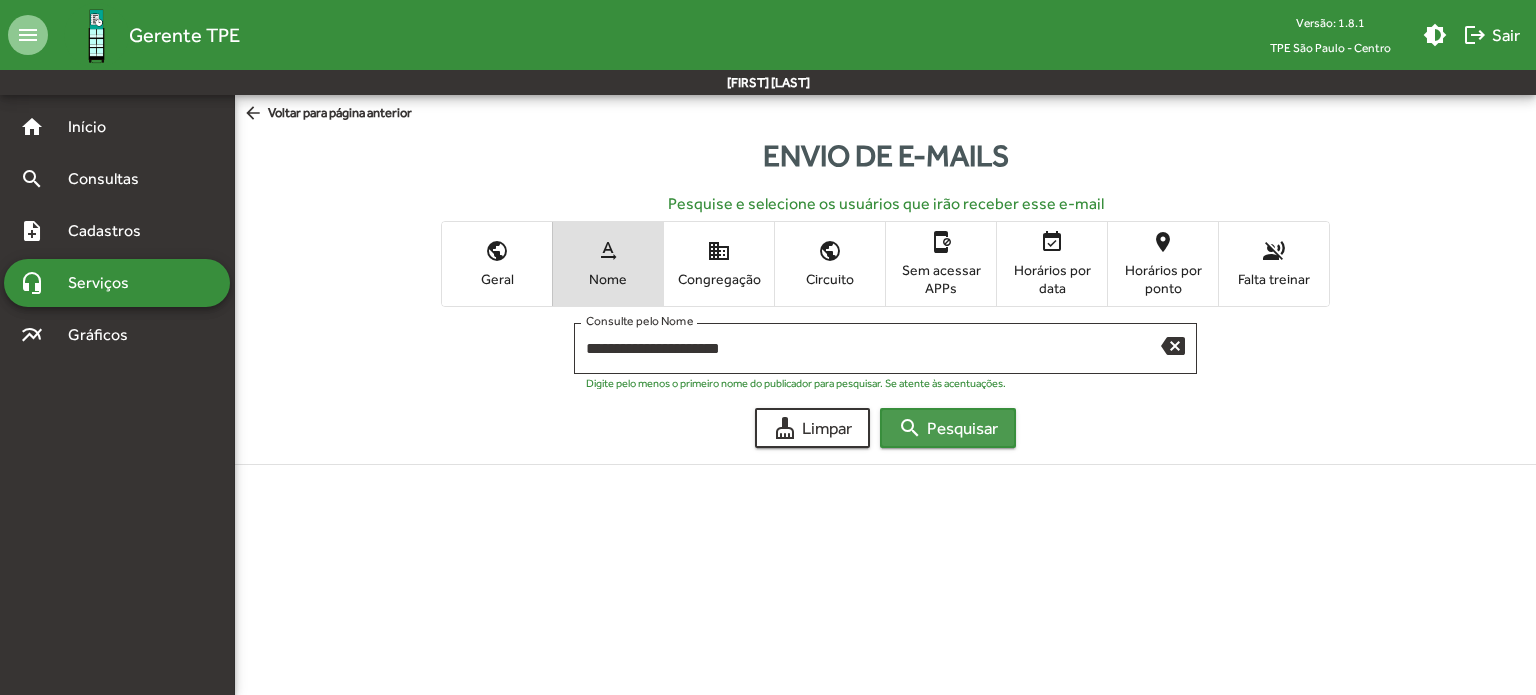click on "search" 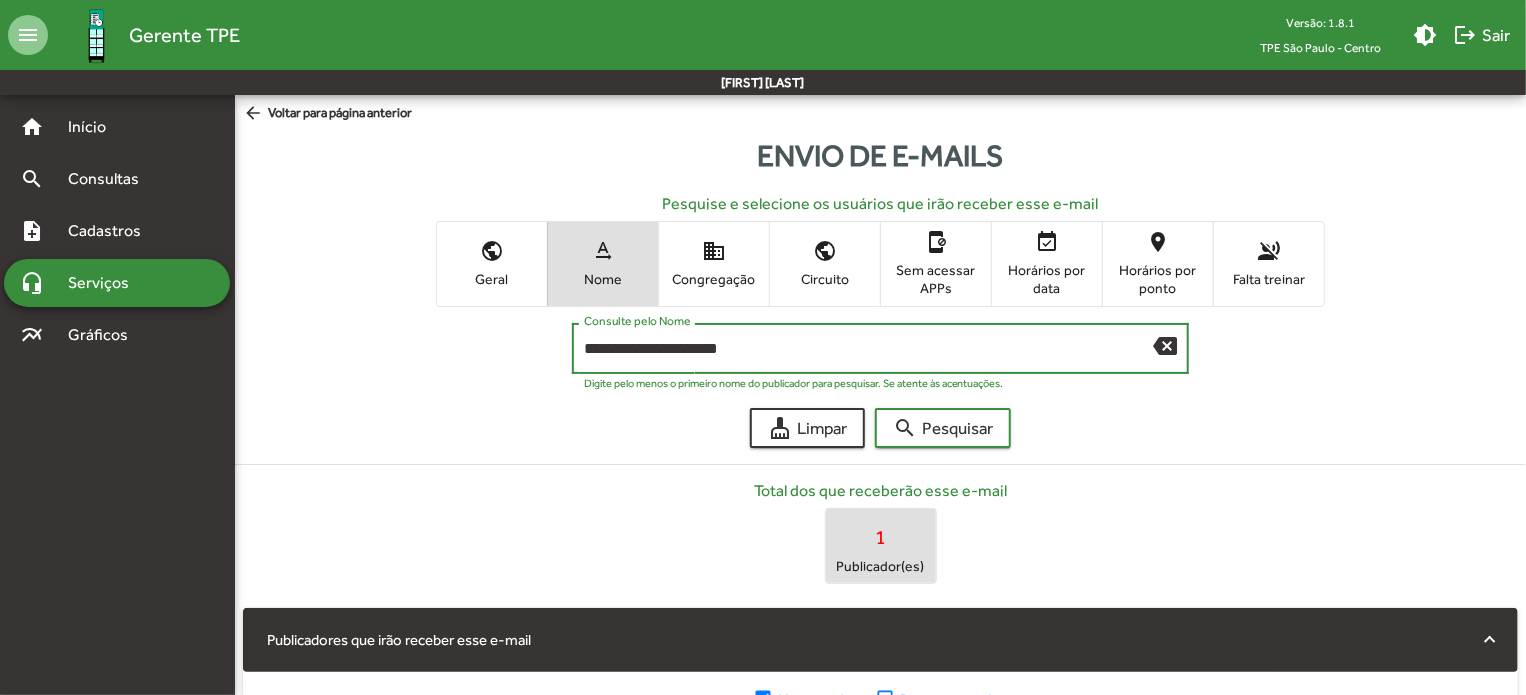 click on "**********" at bounding box center (869, 349) 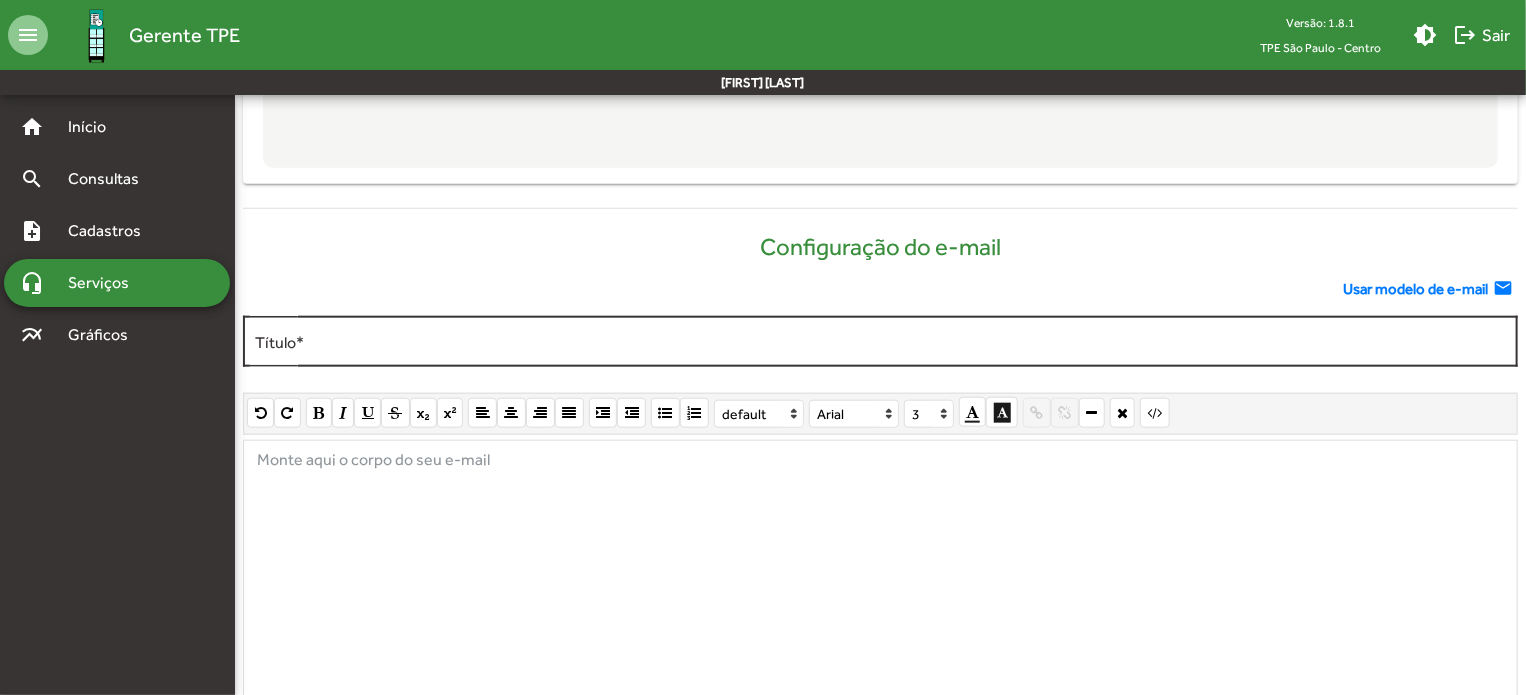 scroll, scrollTop: 1000, scrollLeft: 0, axis: vertical 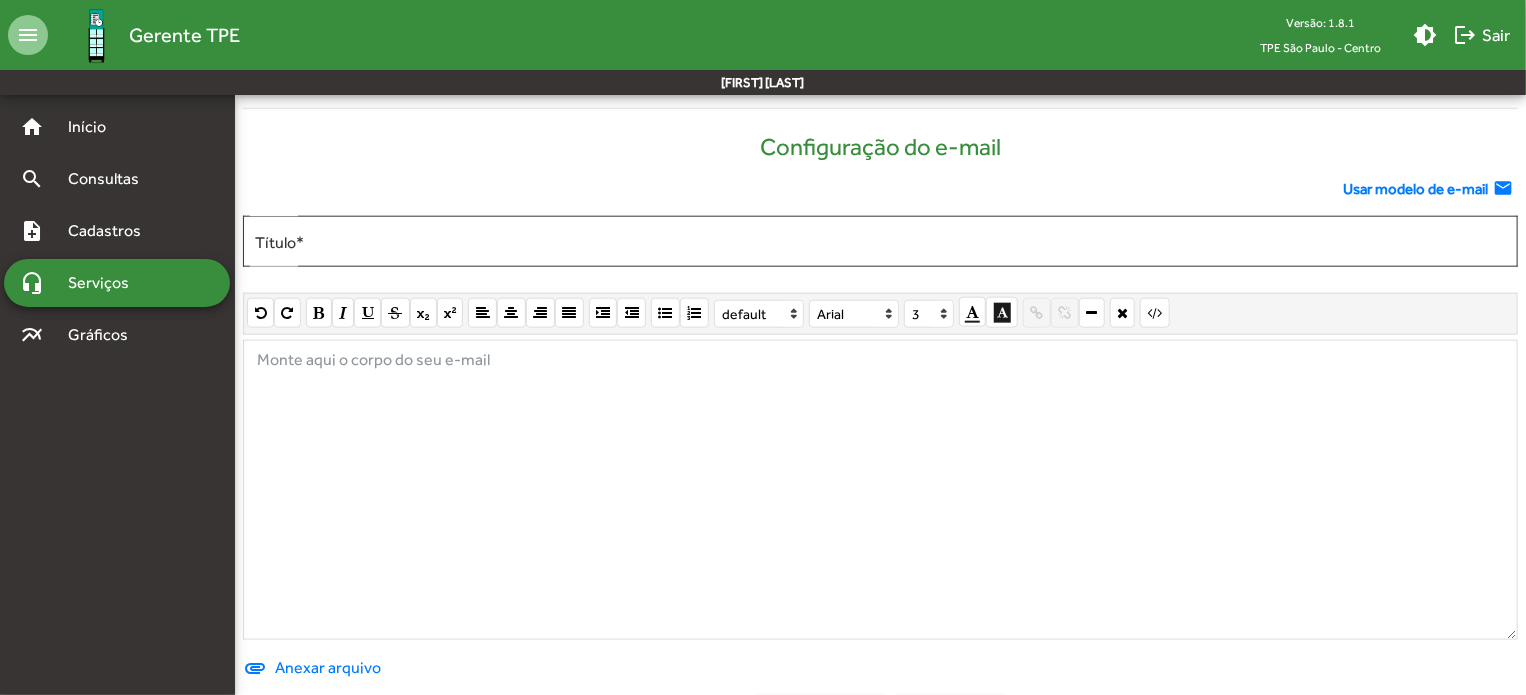 click 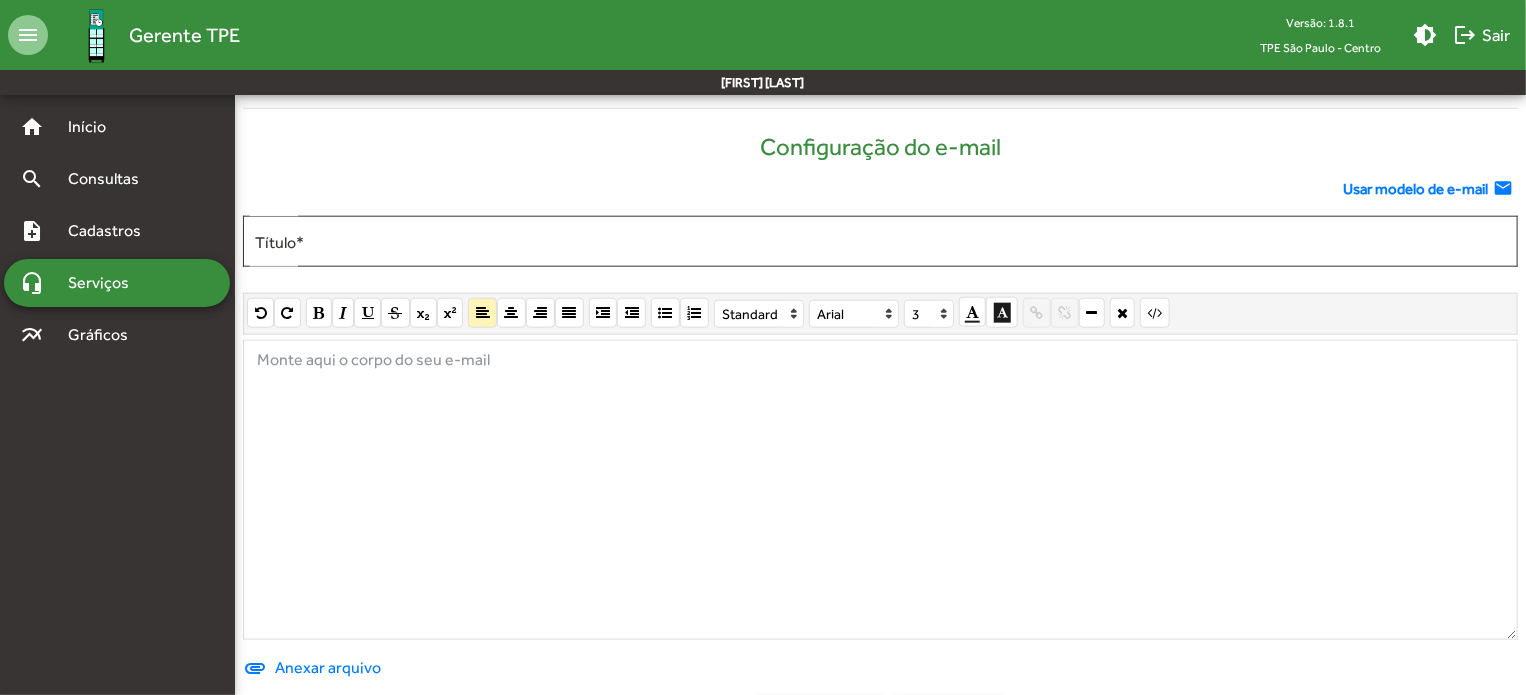 paste 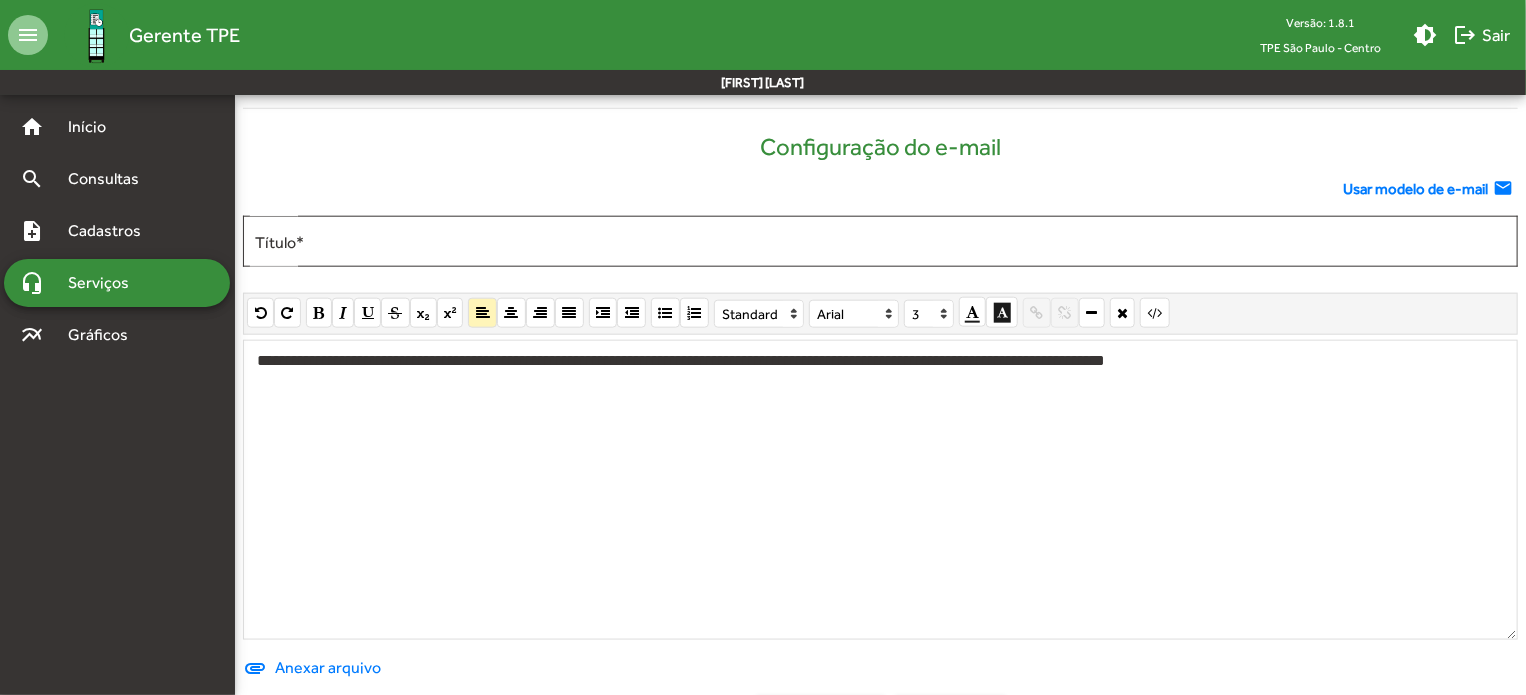click on "**********" 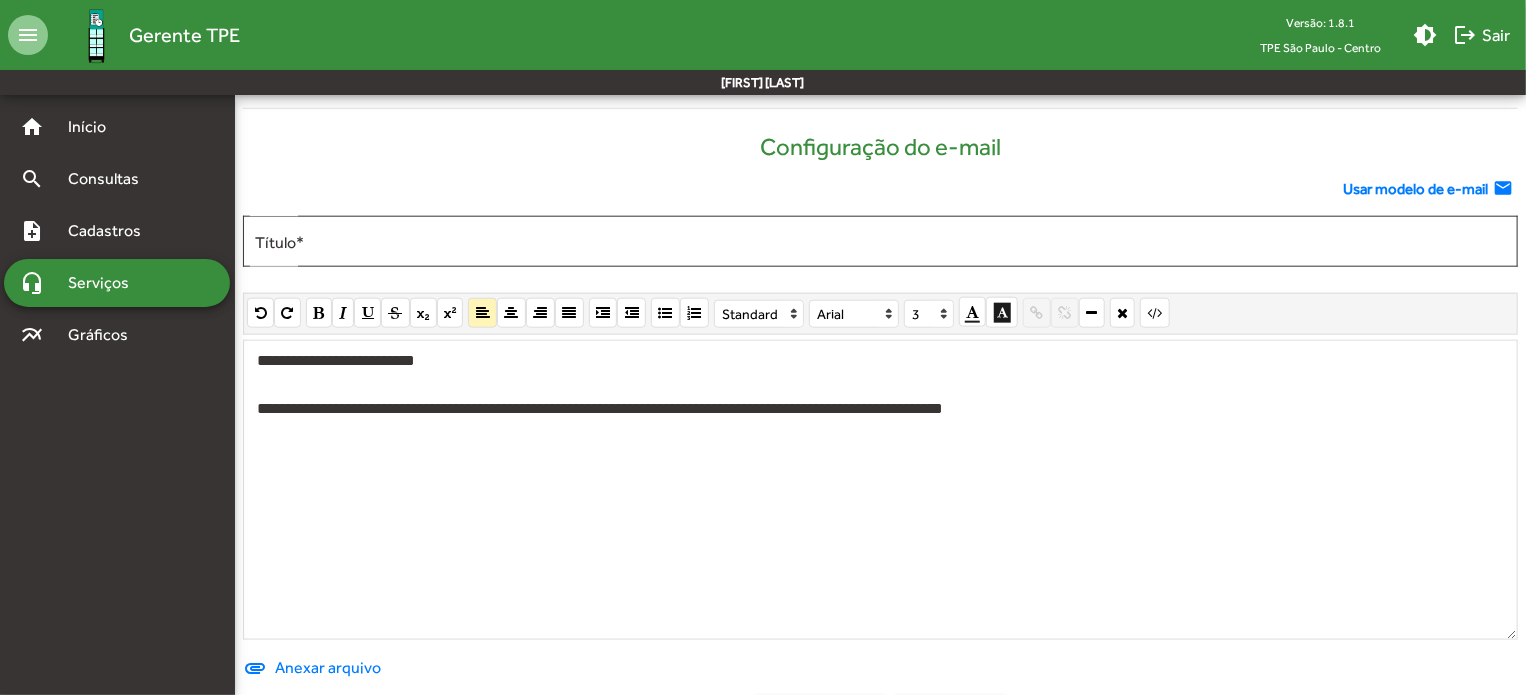 click 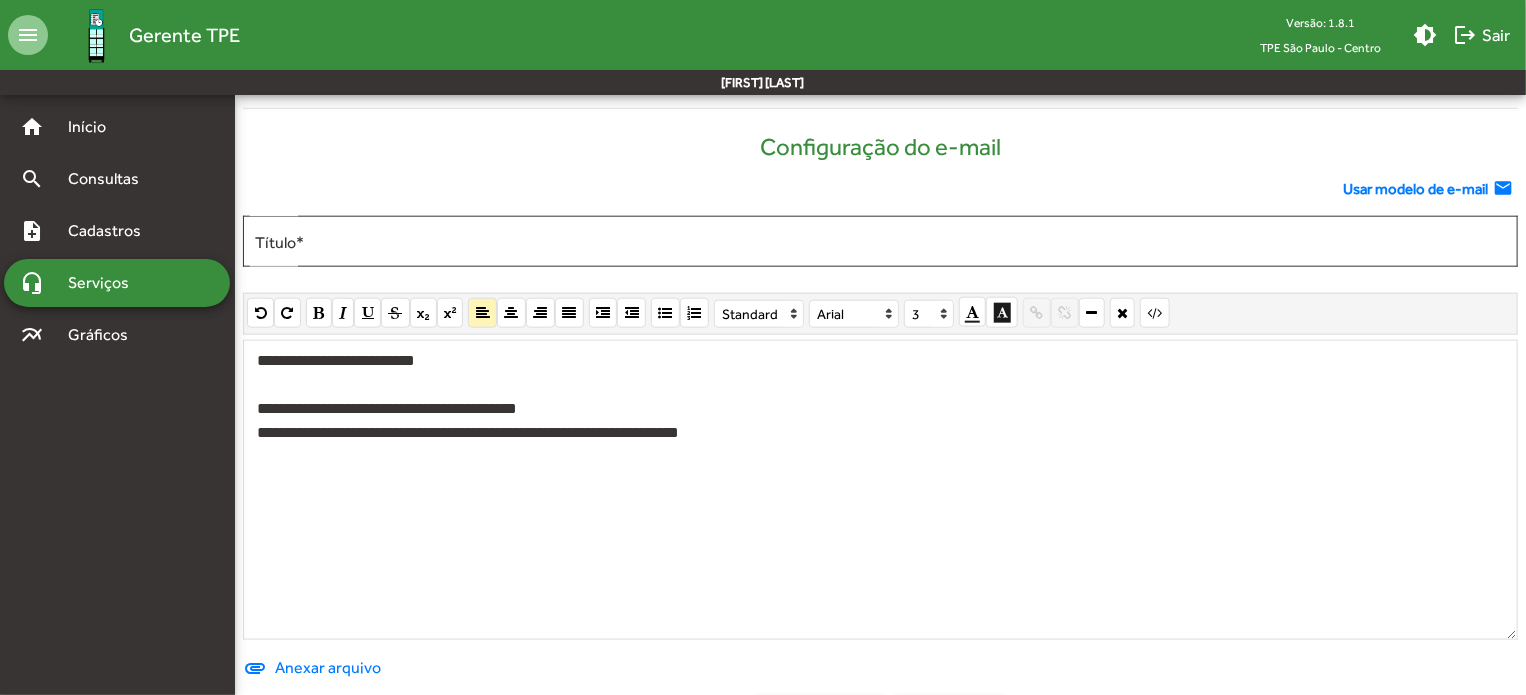 click on "**********" 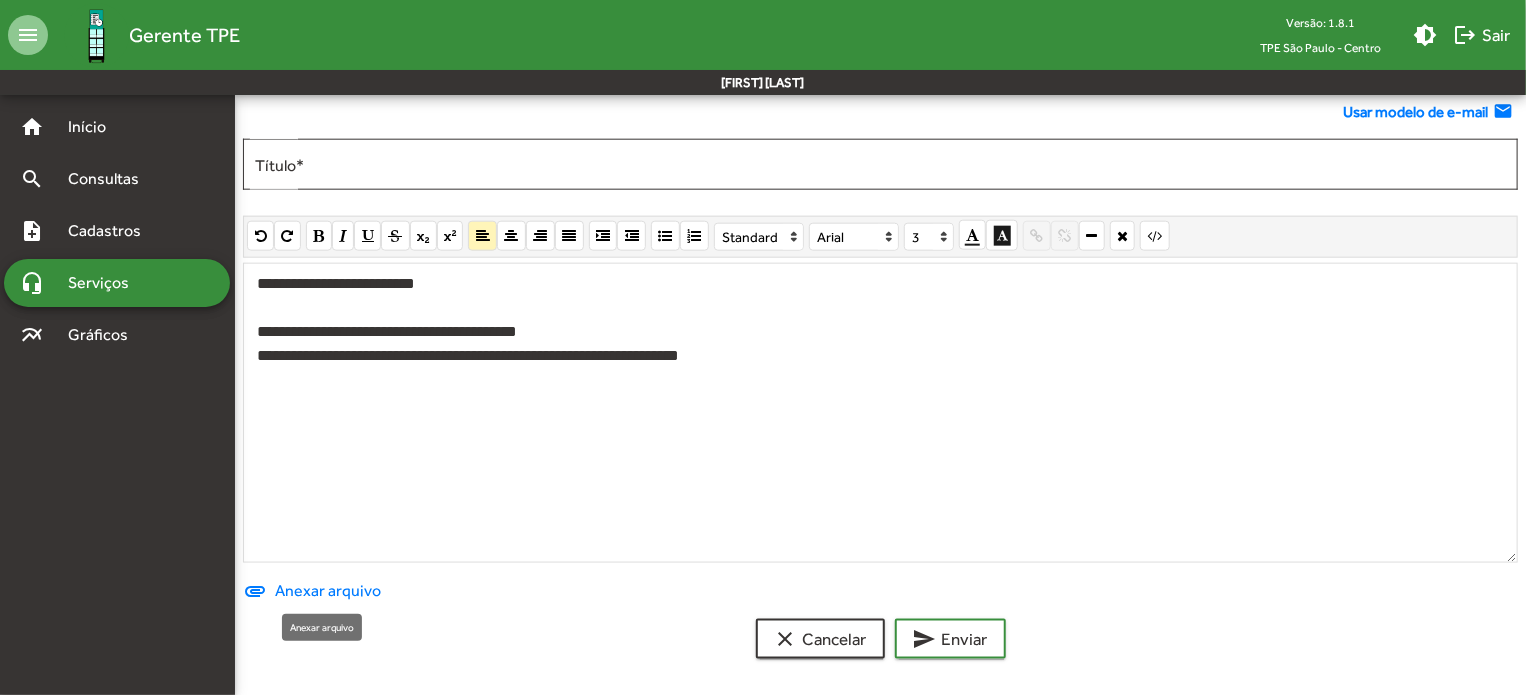 click on "Anexar arquivo" 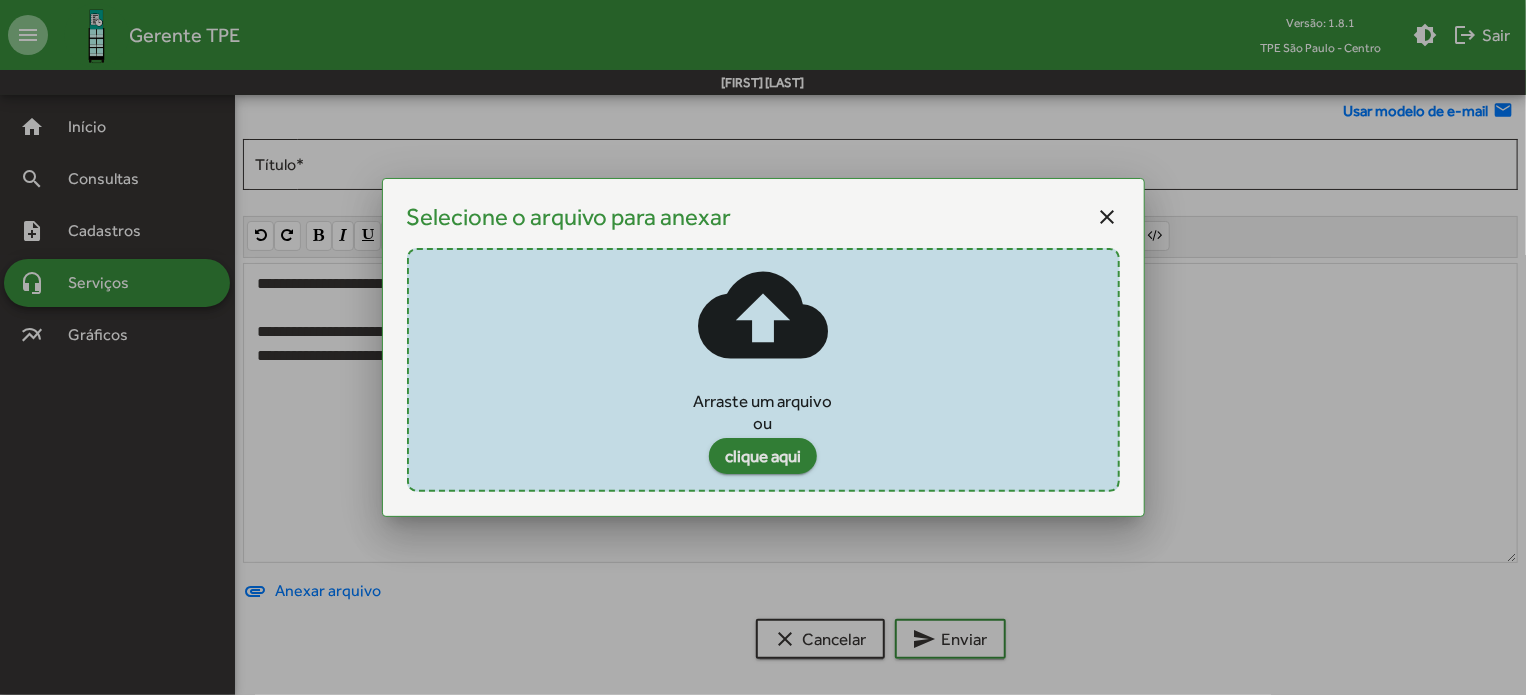 type 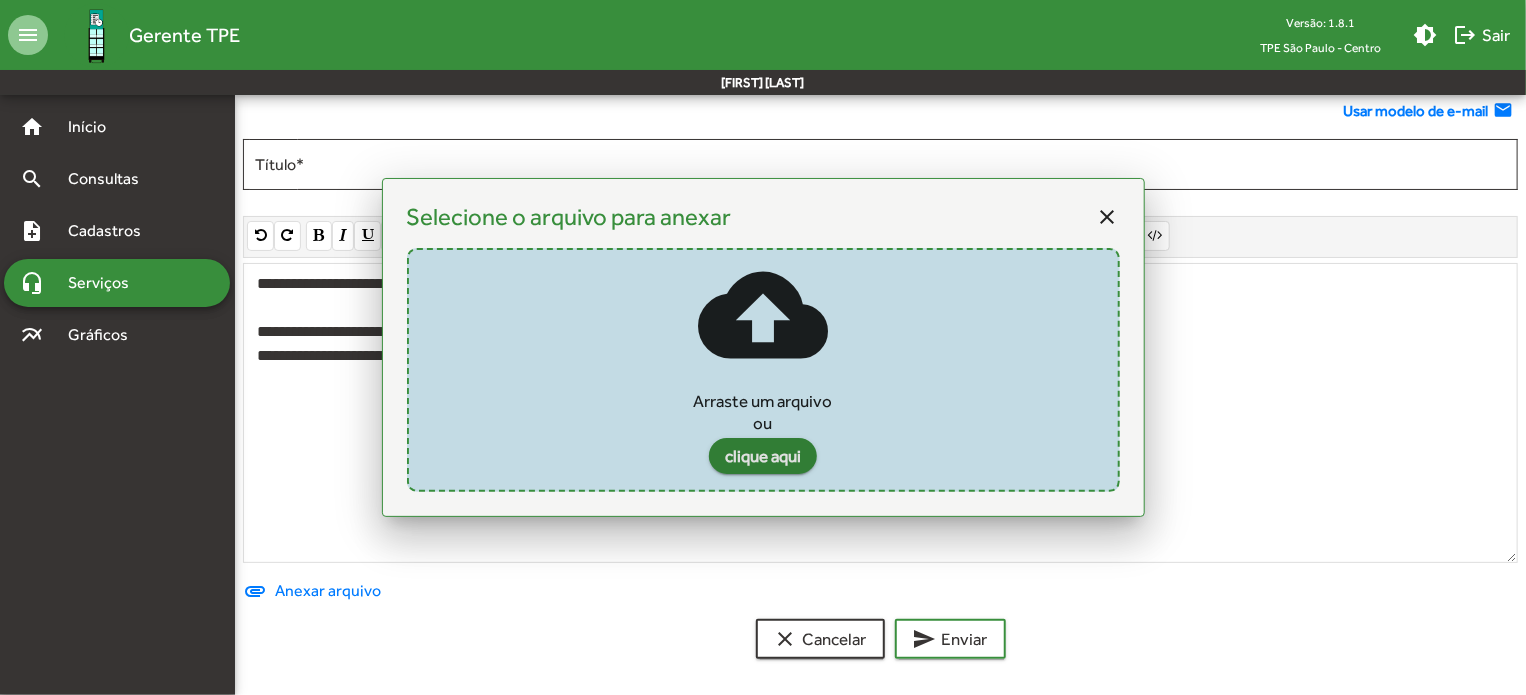 scroll, scrollTop: 1077, scrollLeft: 0, axis: vertical 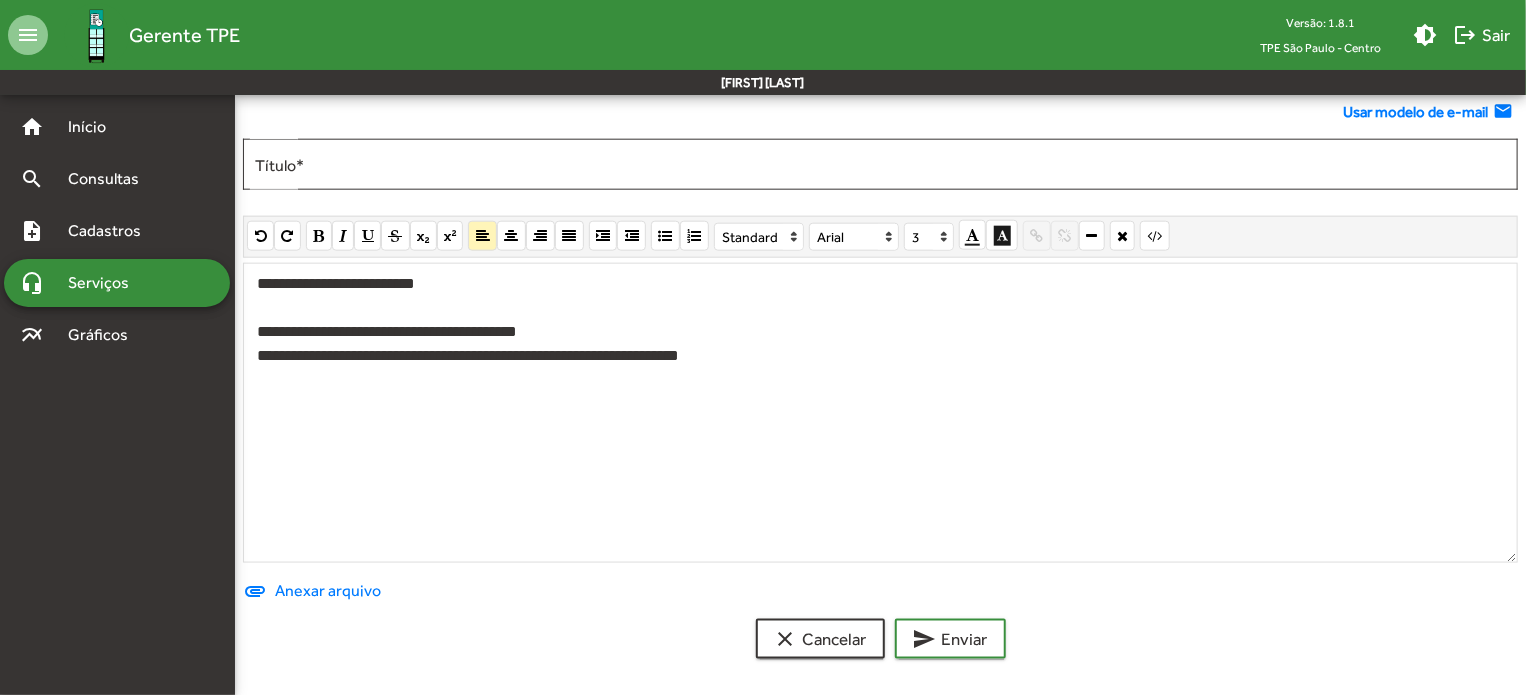 click on "**********" 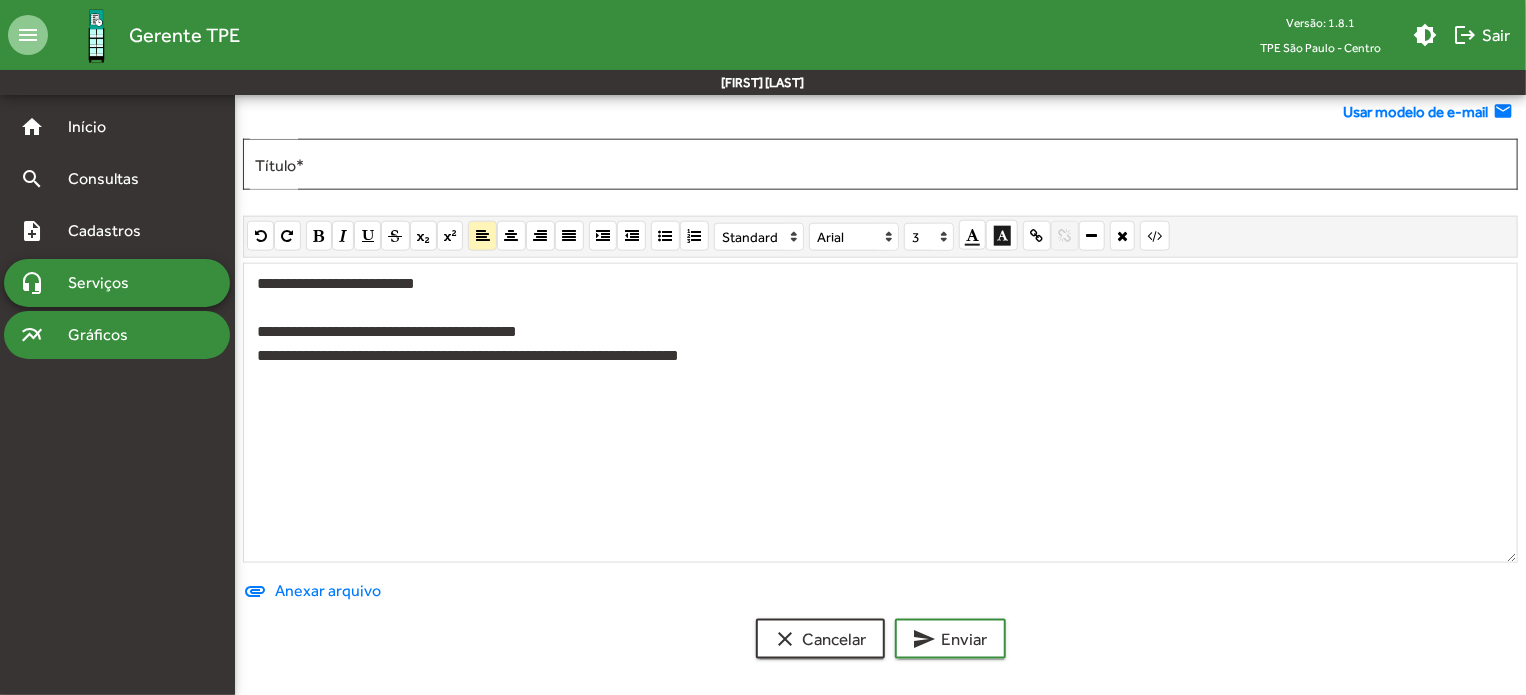 drag, startPoint x: 842, startPoint y: 355, endPoint x: 228, endPoint y: 356, distance: 614.0008 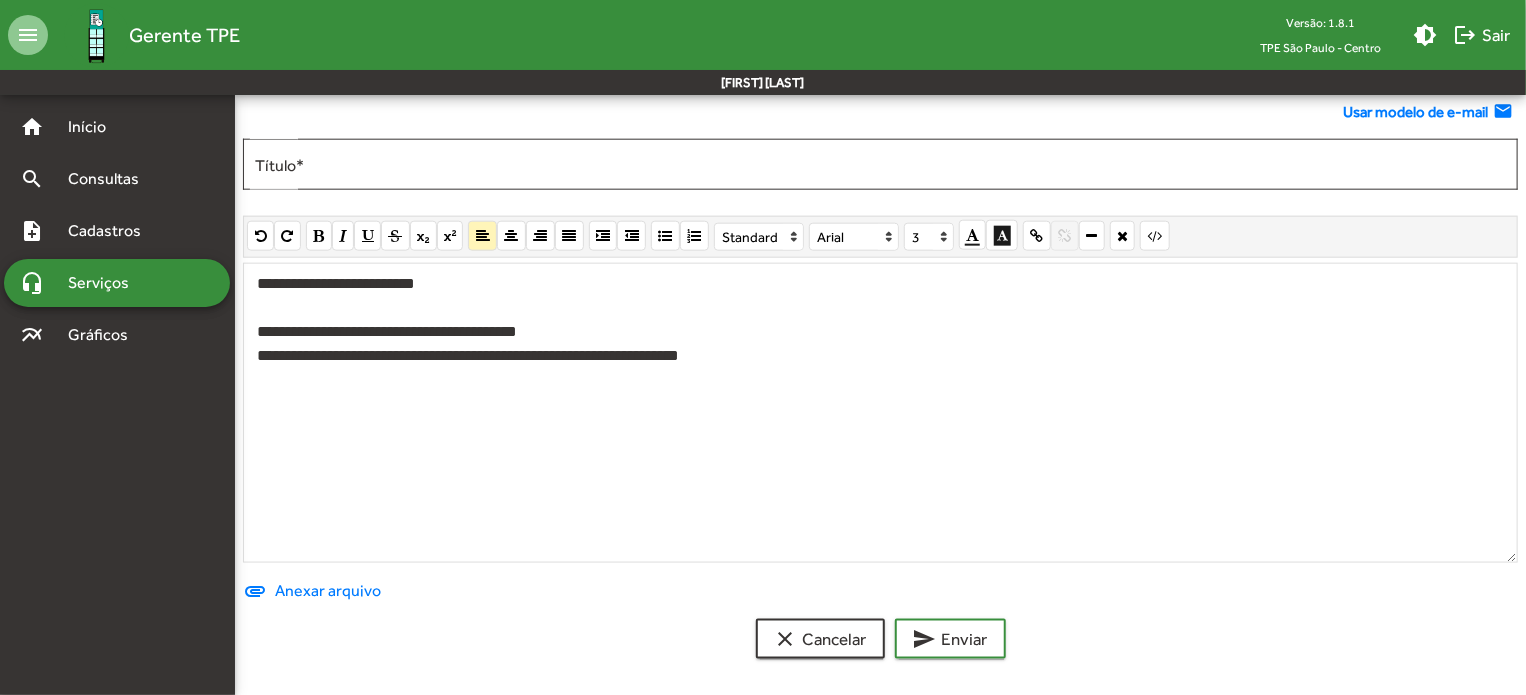 copy on "**********" 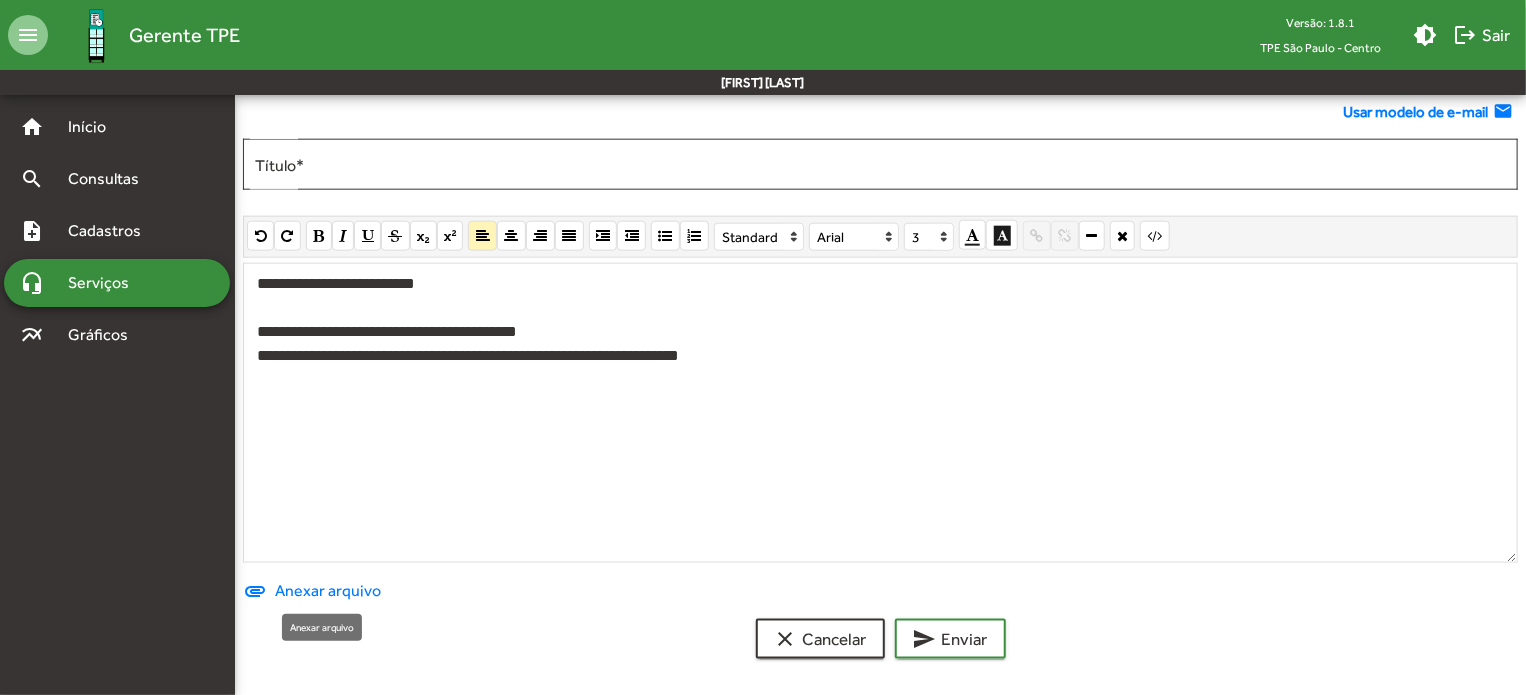 click on "Anexar arquivo" 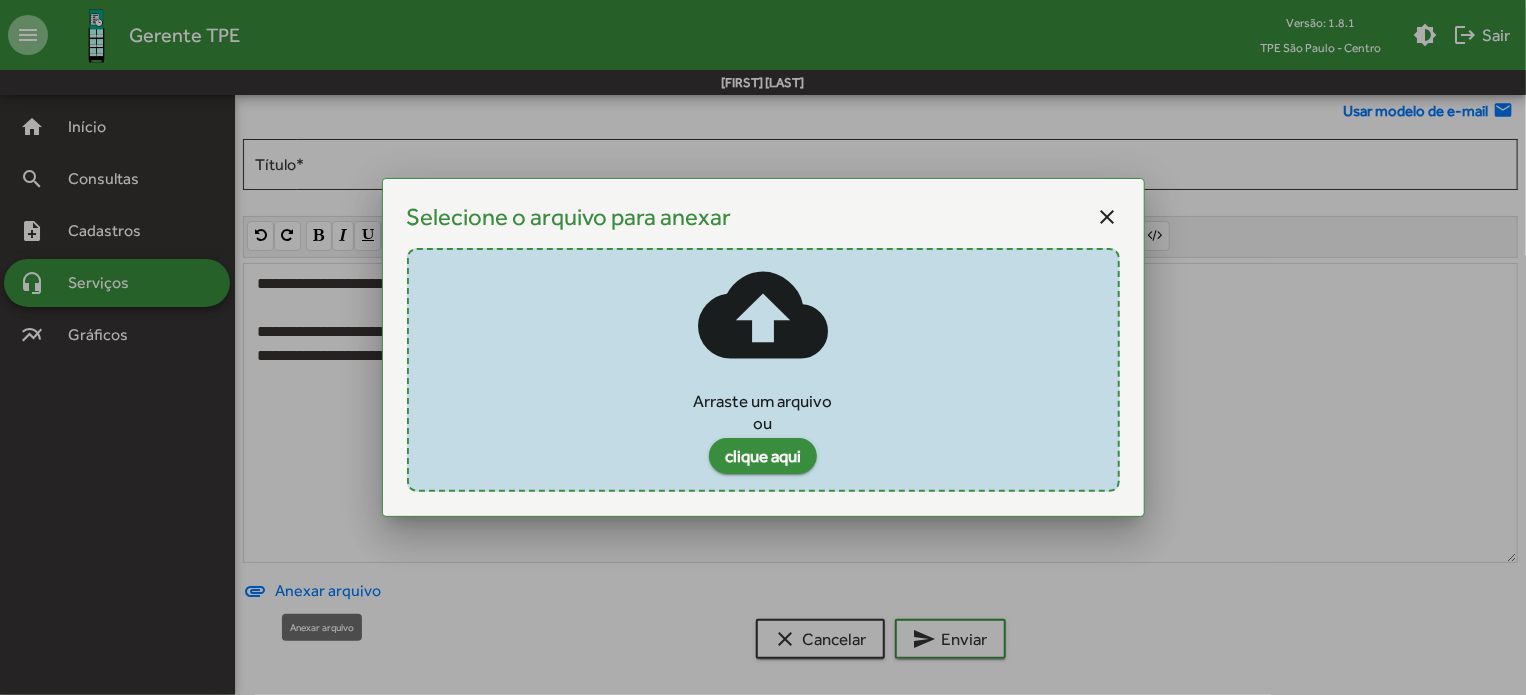 scroll, scrollTop: 0, scrollLeft: 0, axis: both 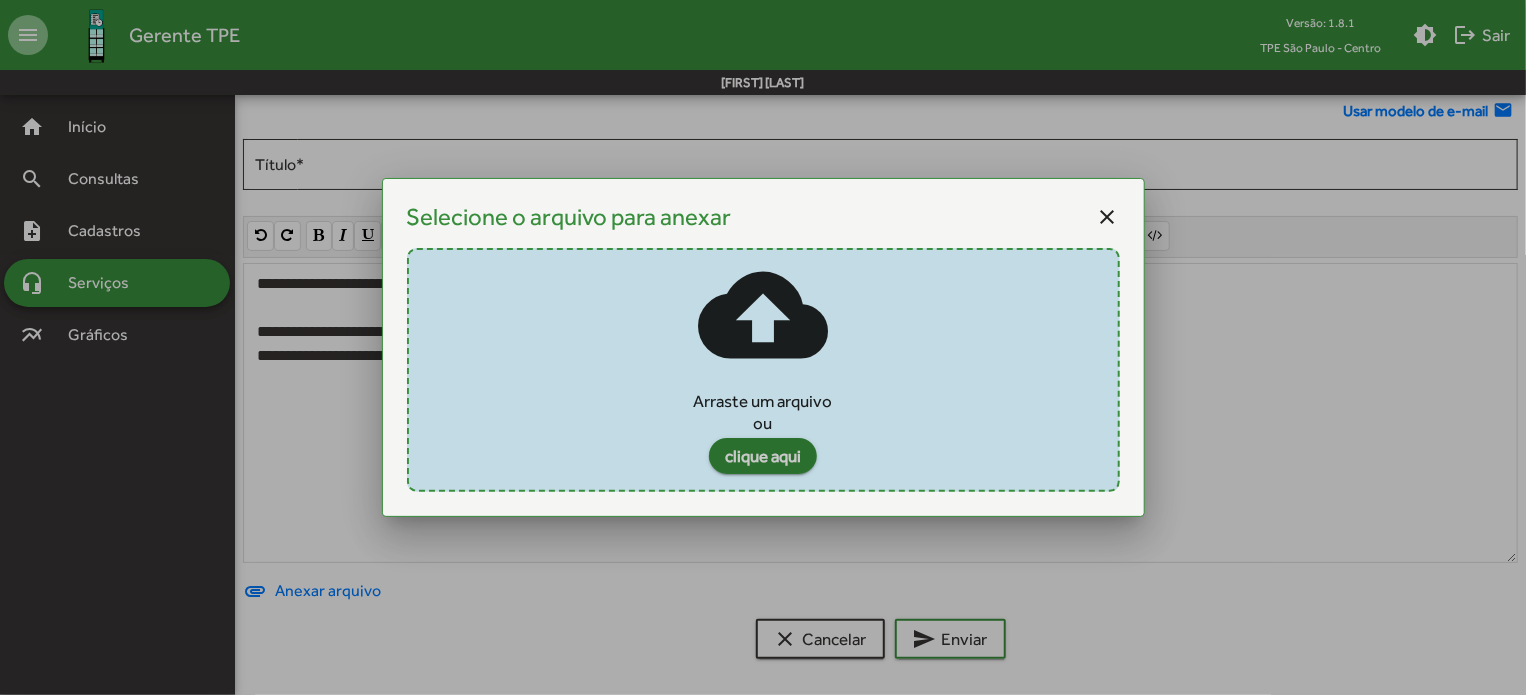 click on "clique aqui" at bounding box center [763, 456] 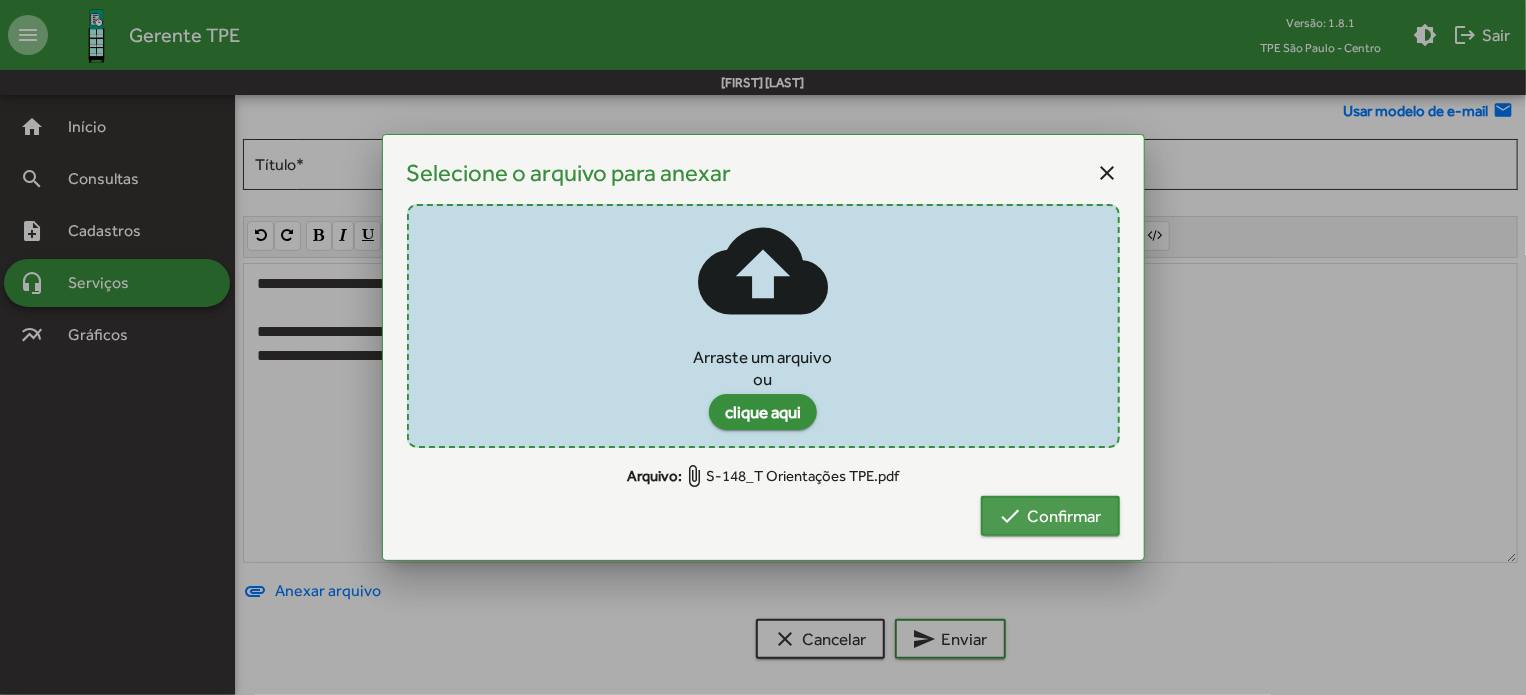 click on "check" at bounding box center [1011, 516] 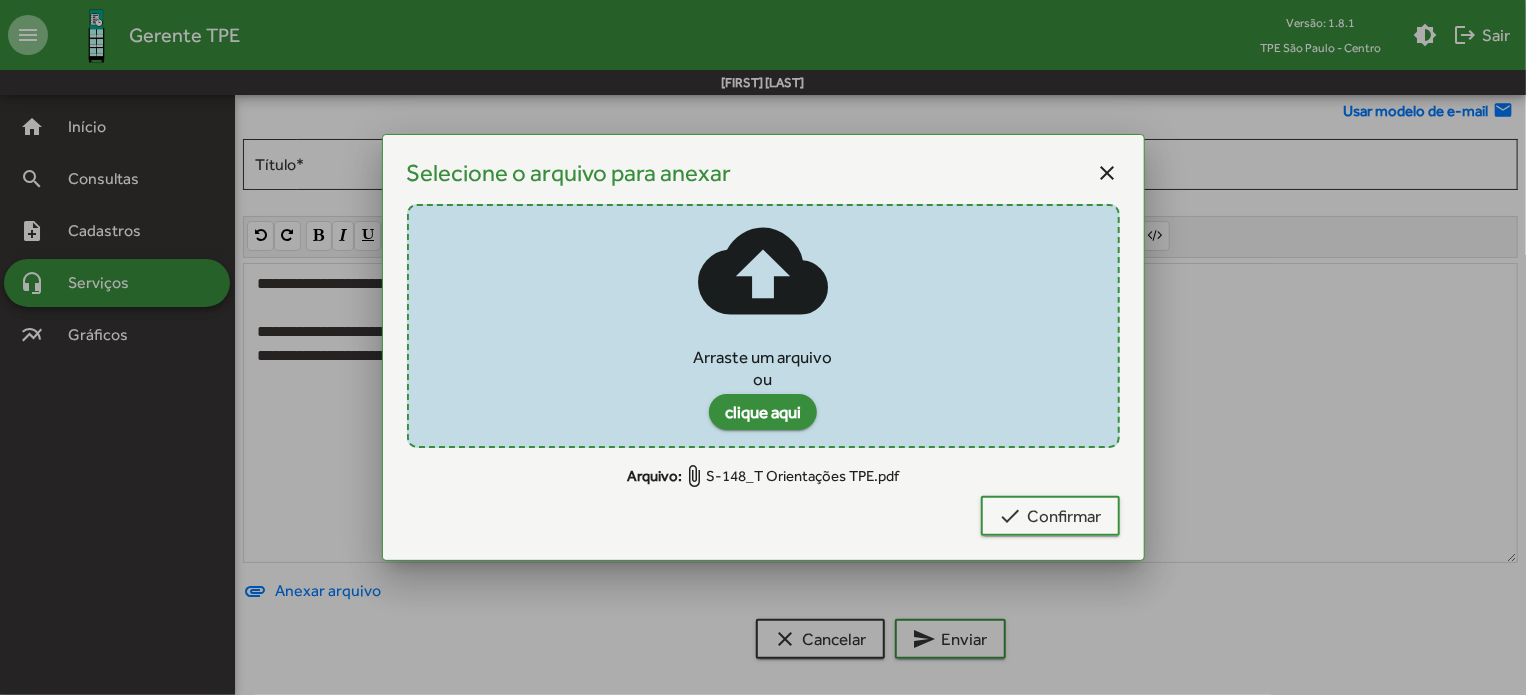 scroll, scrollTop: 1077, scrollLeft: 0, axis: vertical 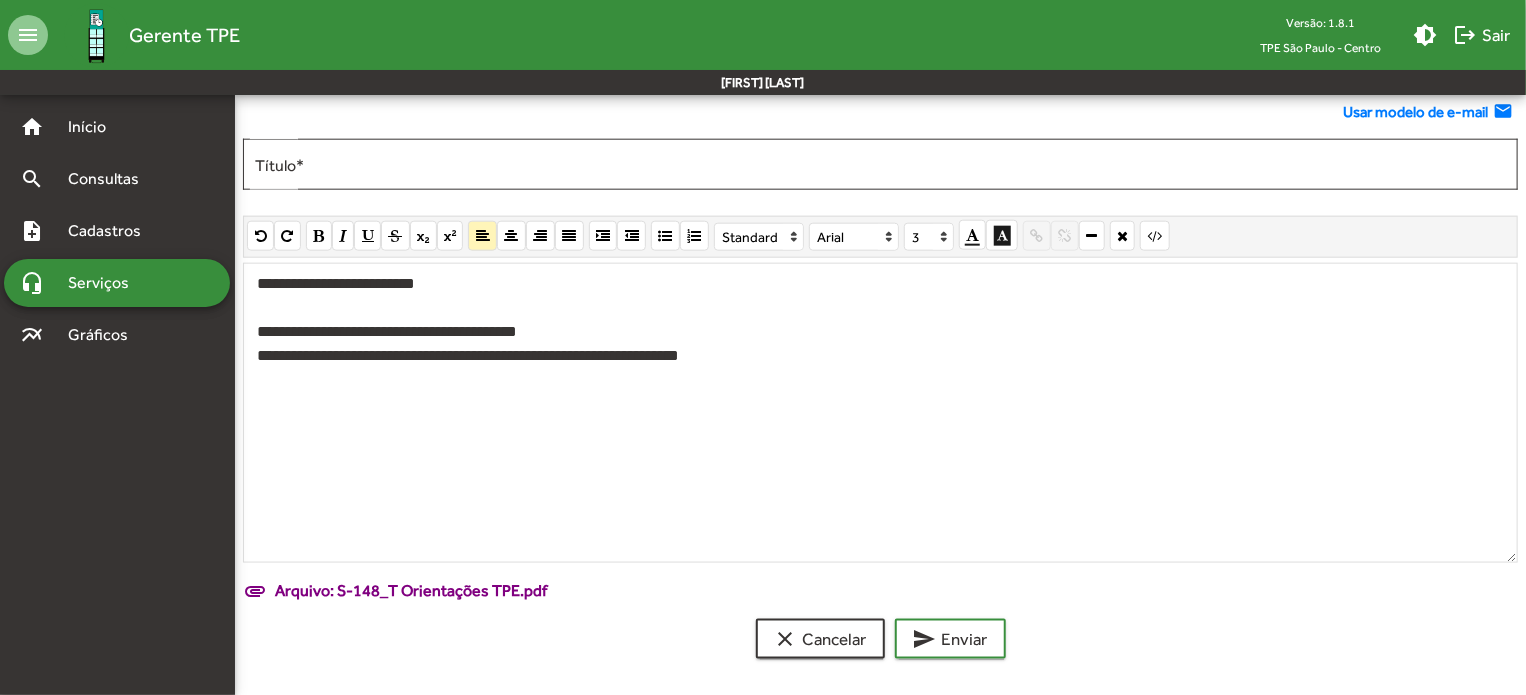 click on "**********" 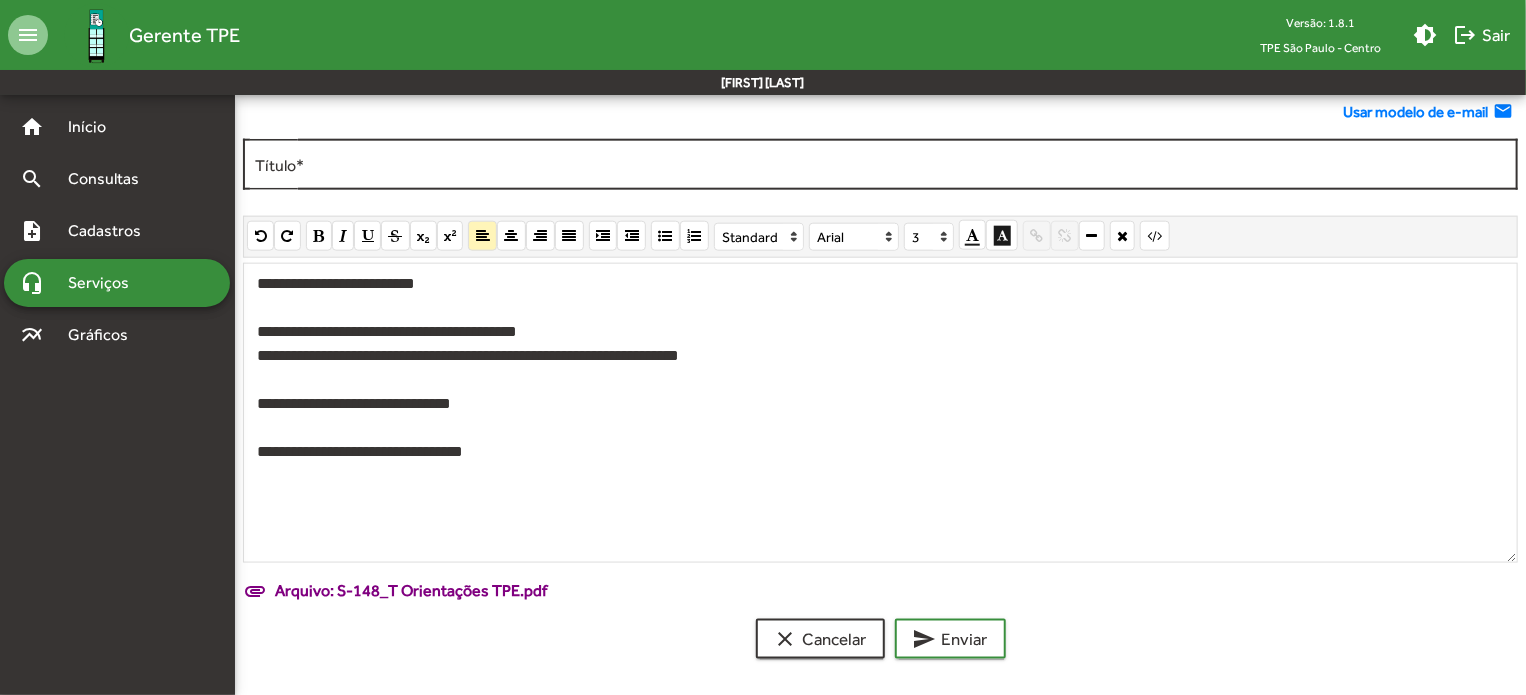 click on "Título  *" at bounding box center [880, 165] 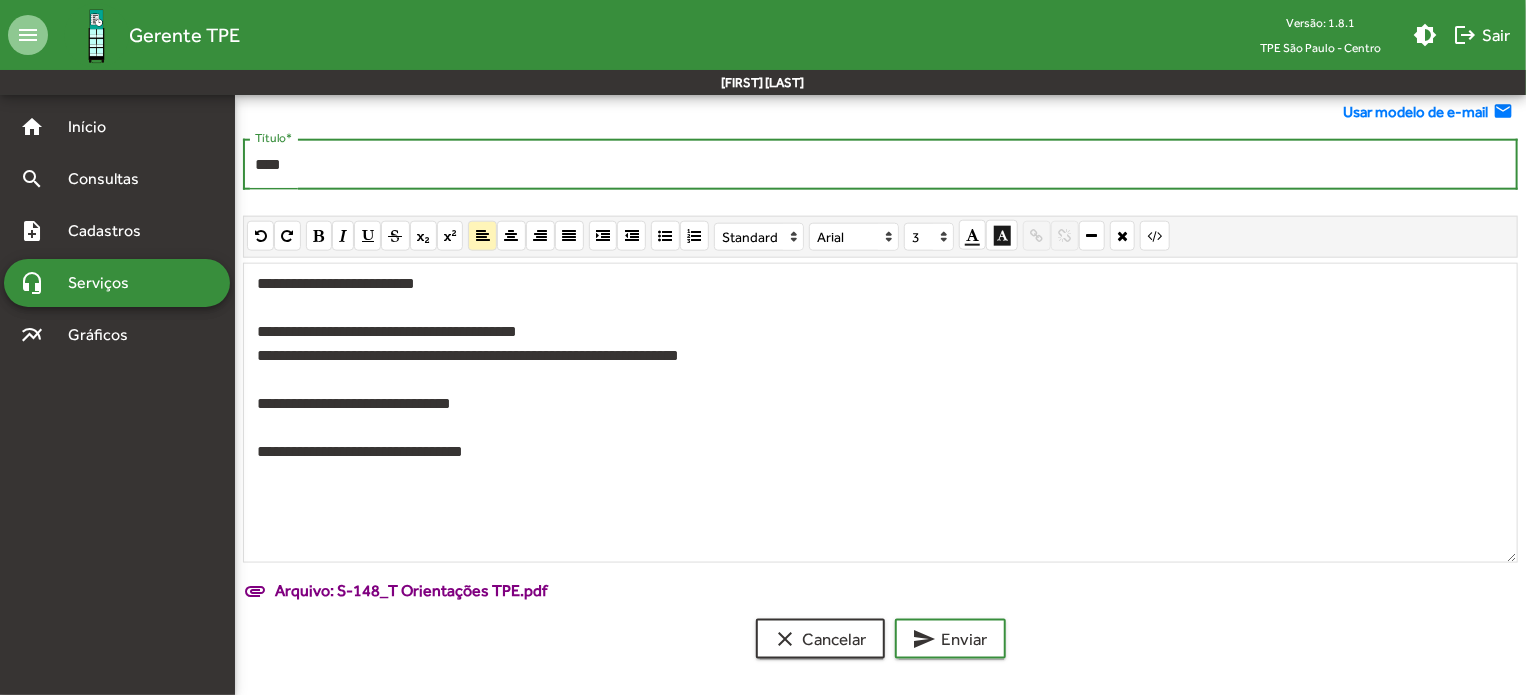 paste on "**********" 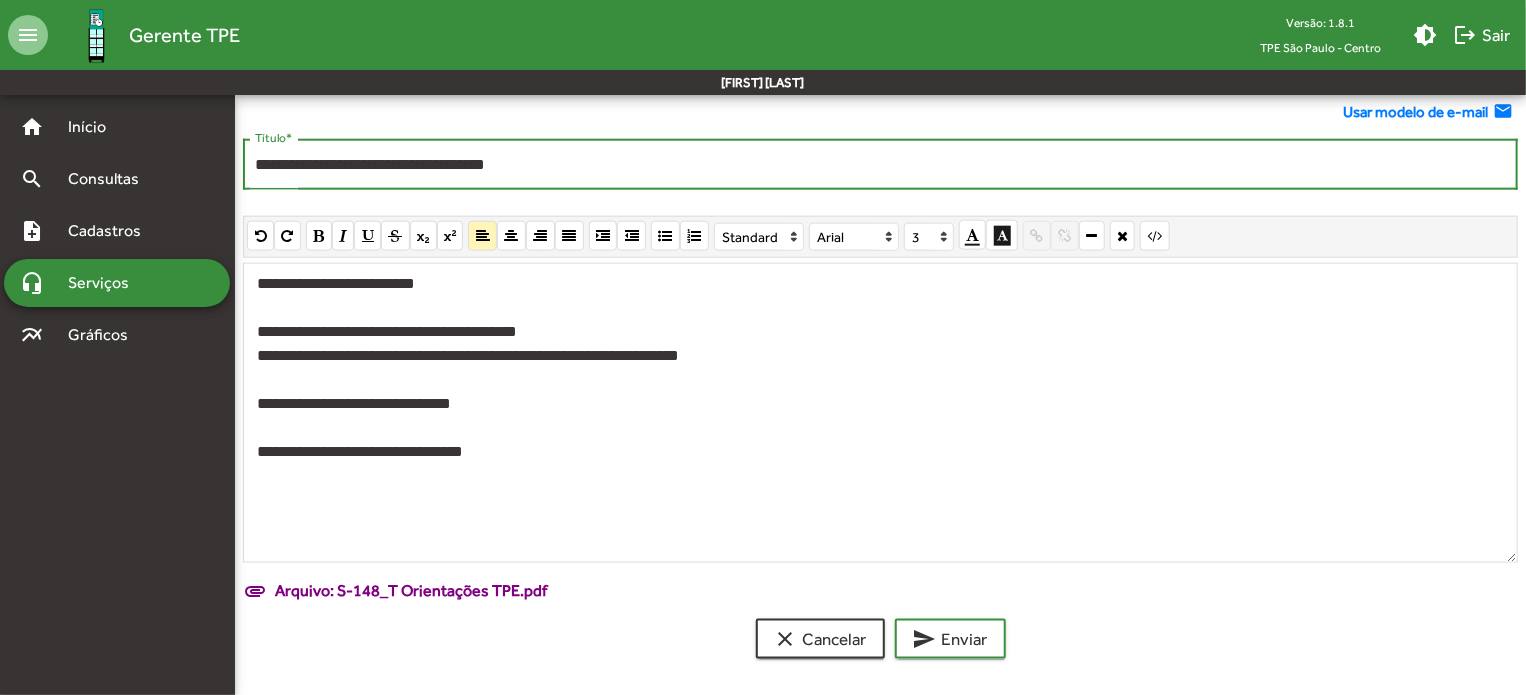 type on "**********" 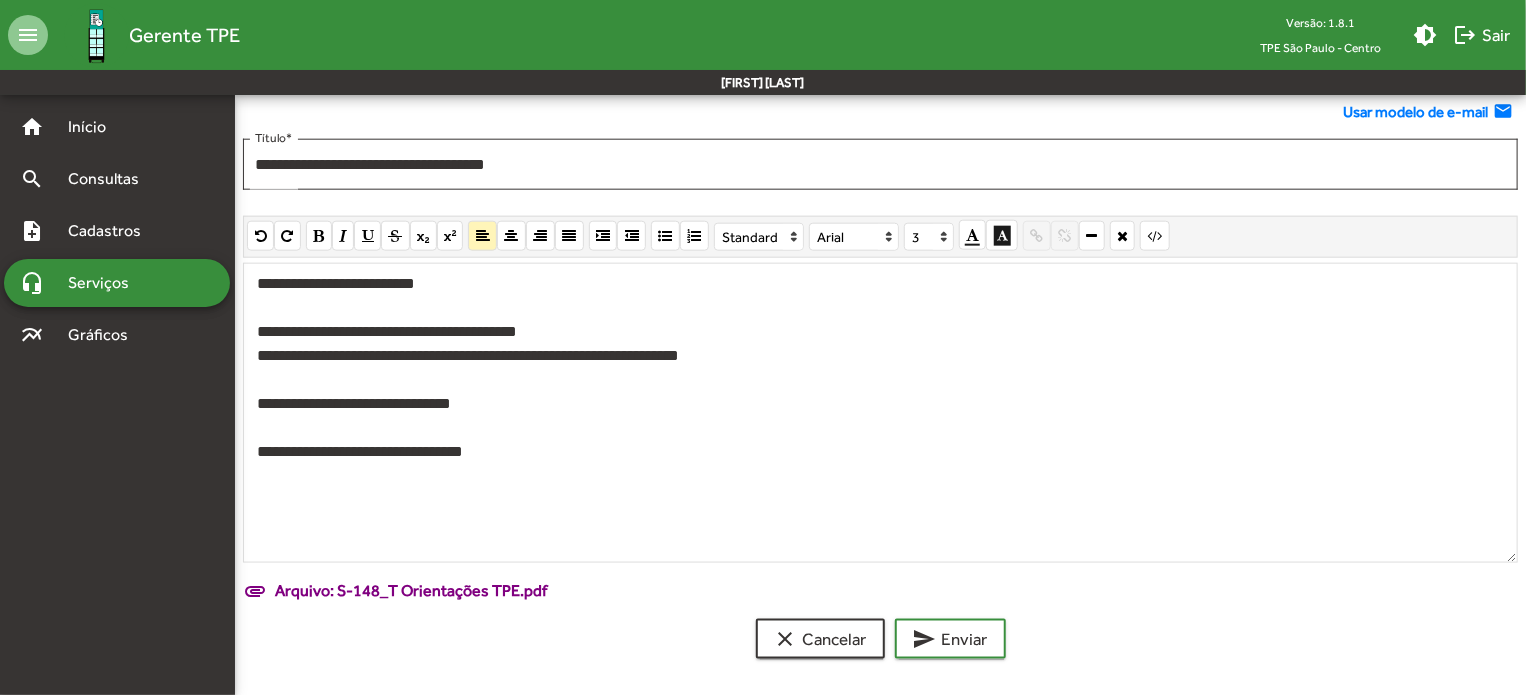 click 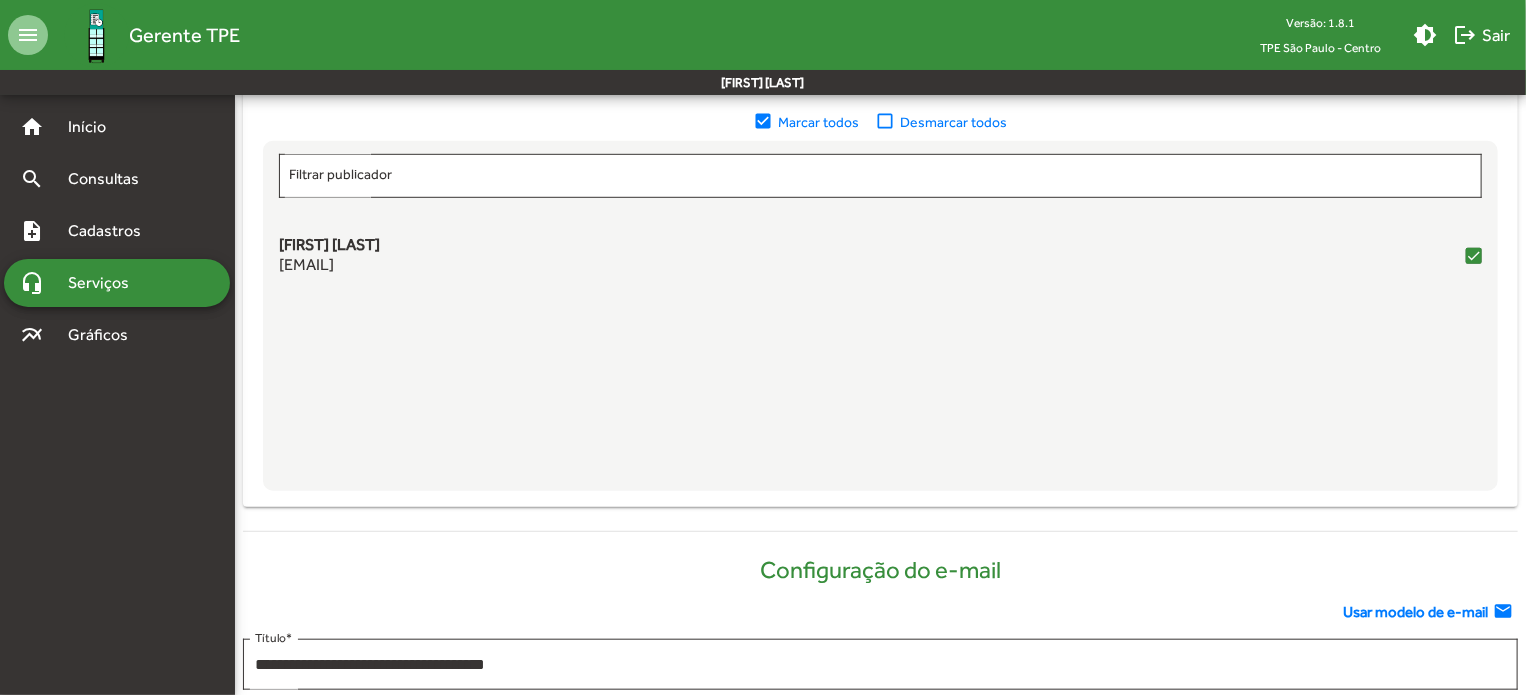scroll, scrollTop: 1077, scrollLeft: 0, axis: vertical 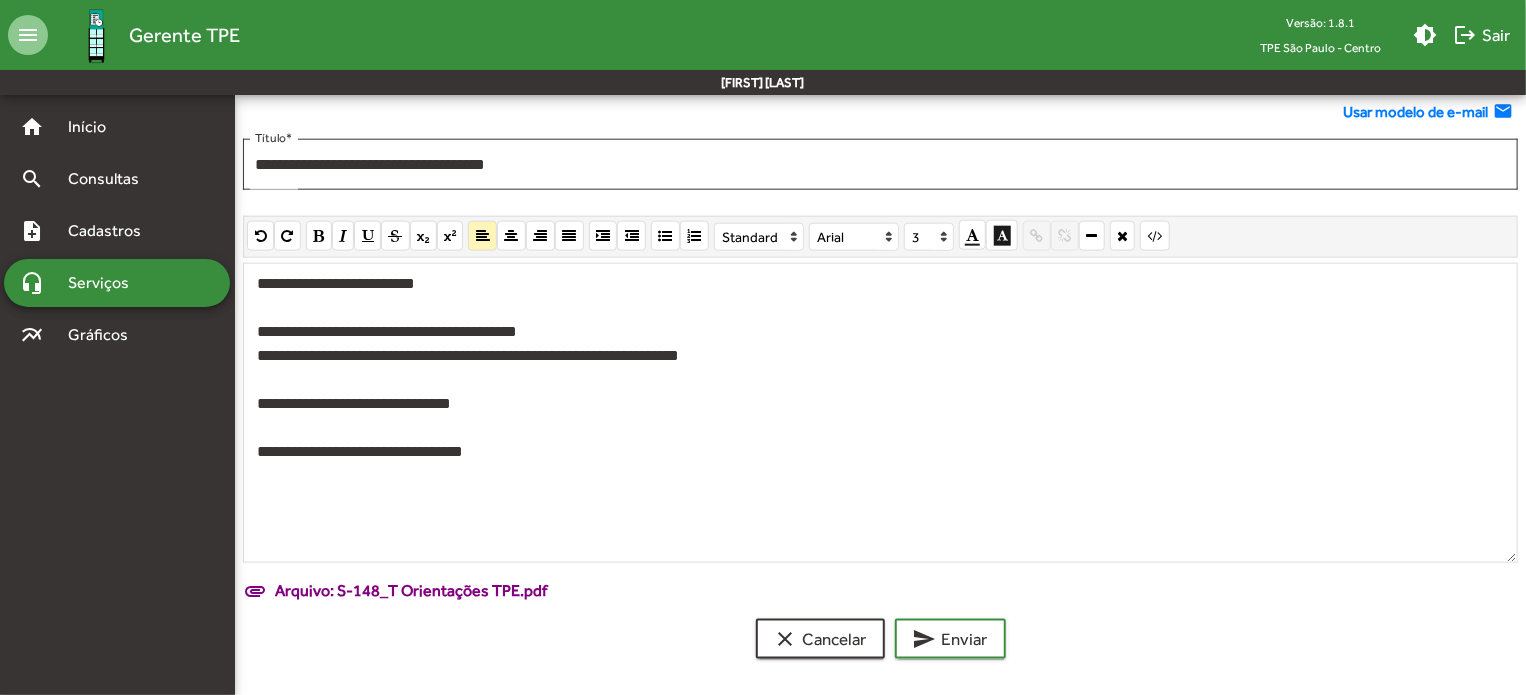 click on "**********" 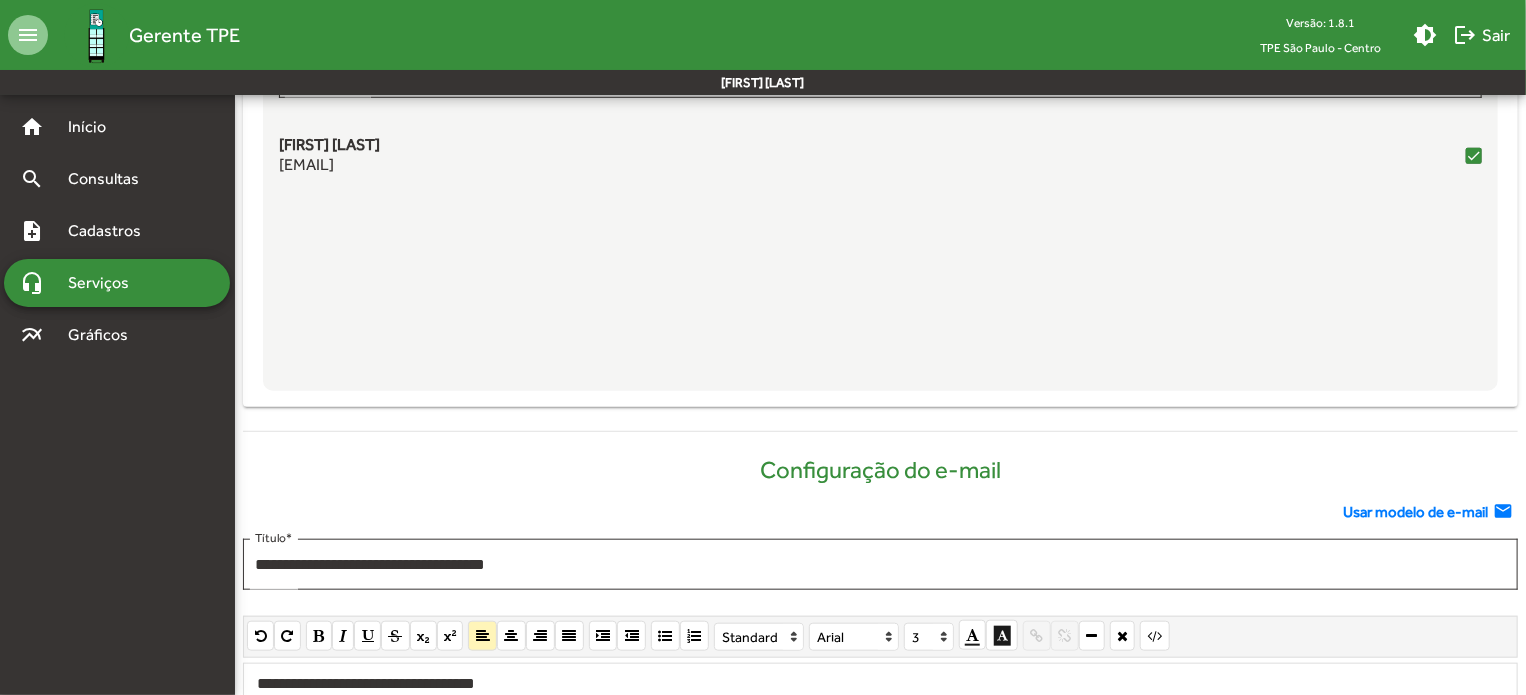scroll, scrollTop: 577, scrollLeft: 0, axis: vertical 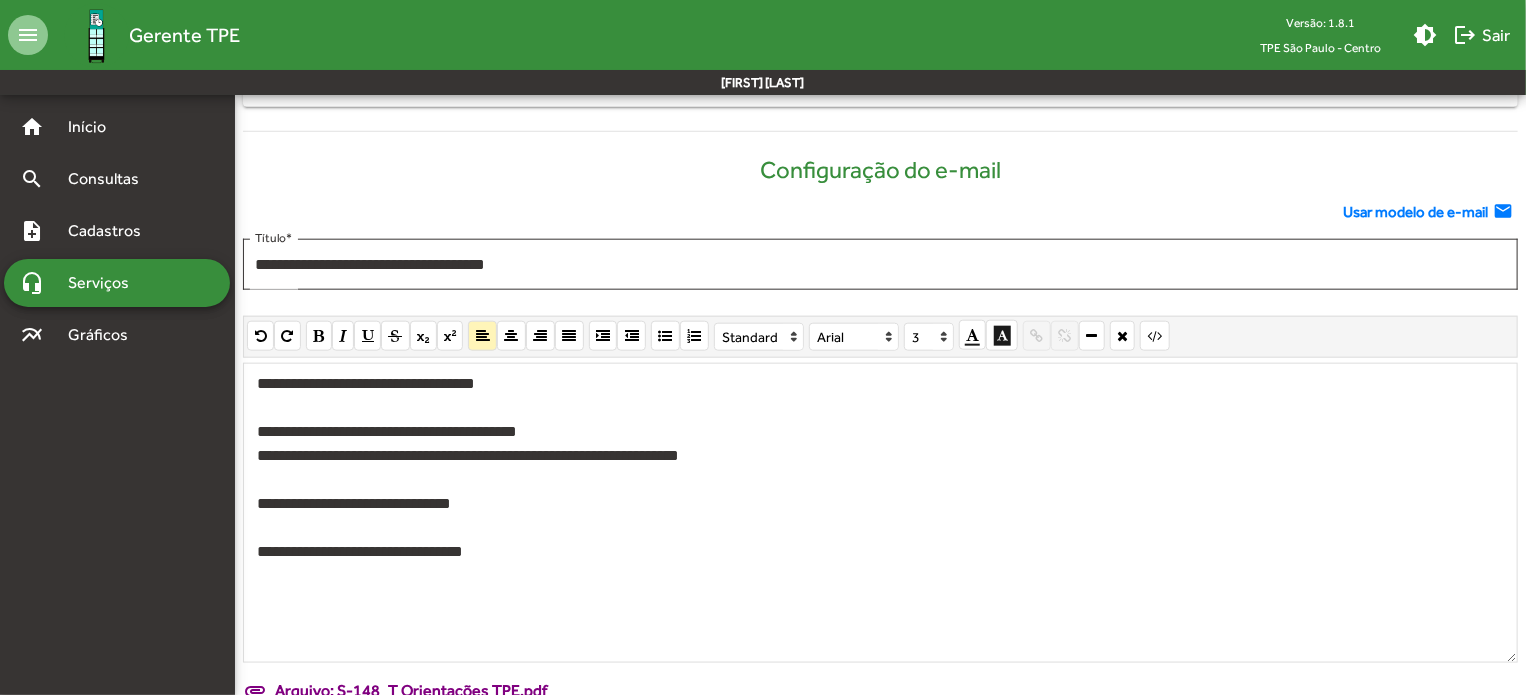 click on "**********" 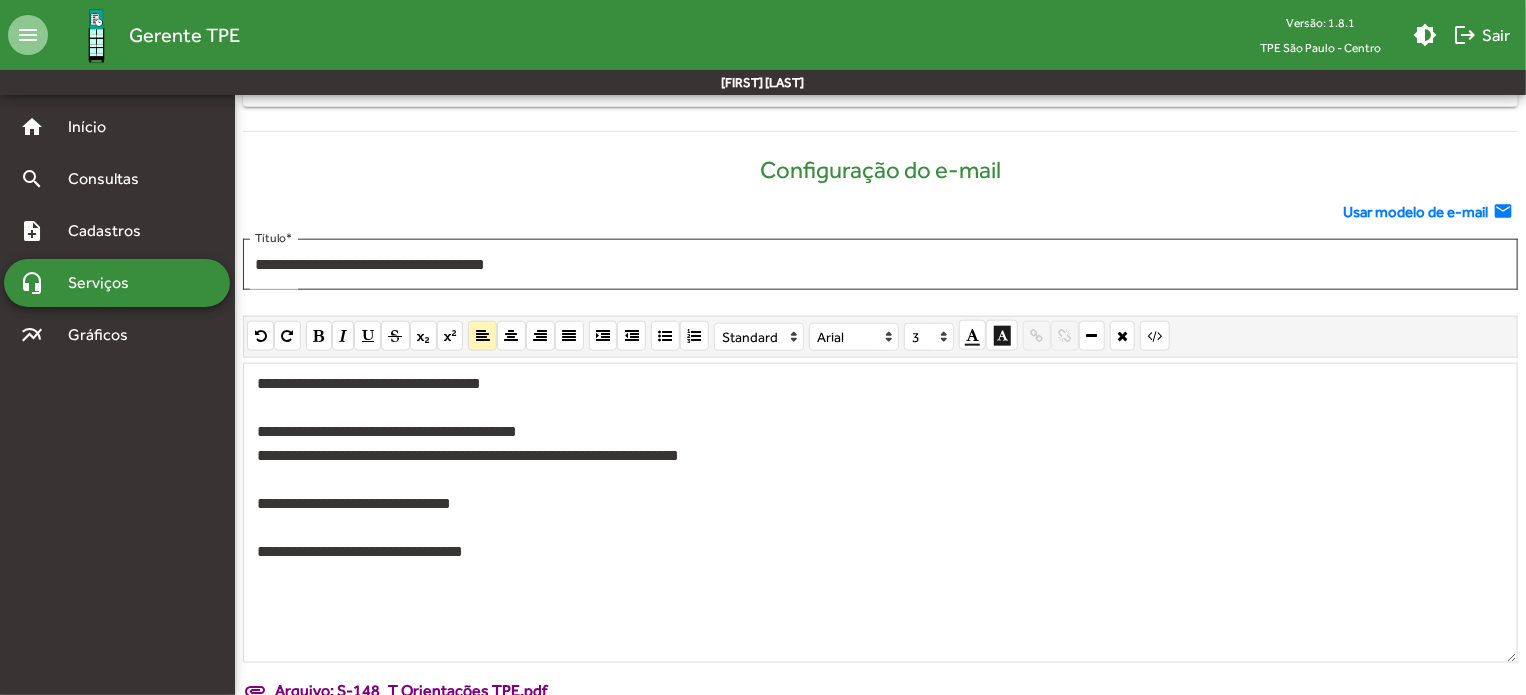 click on "**********" 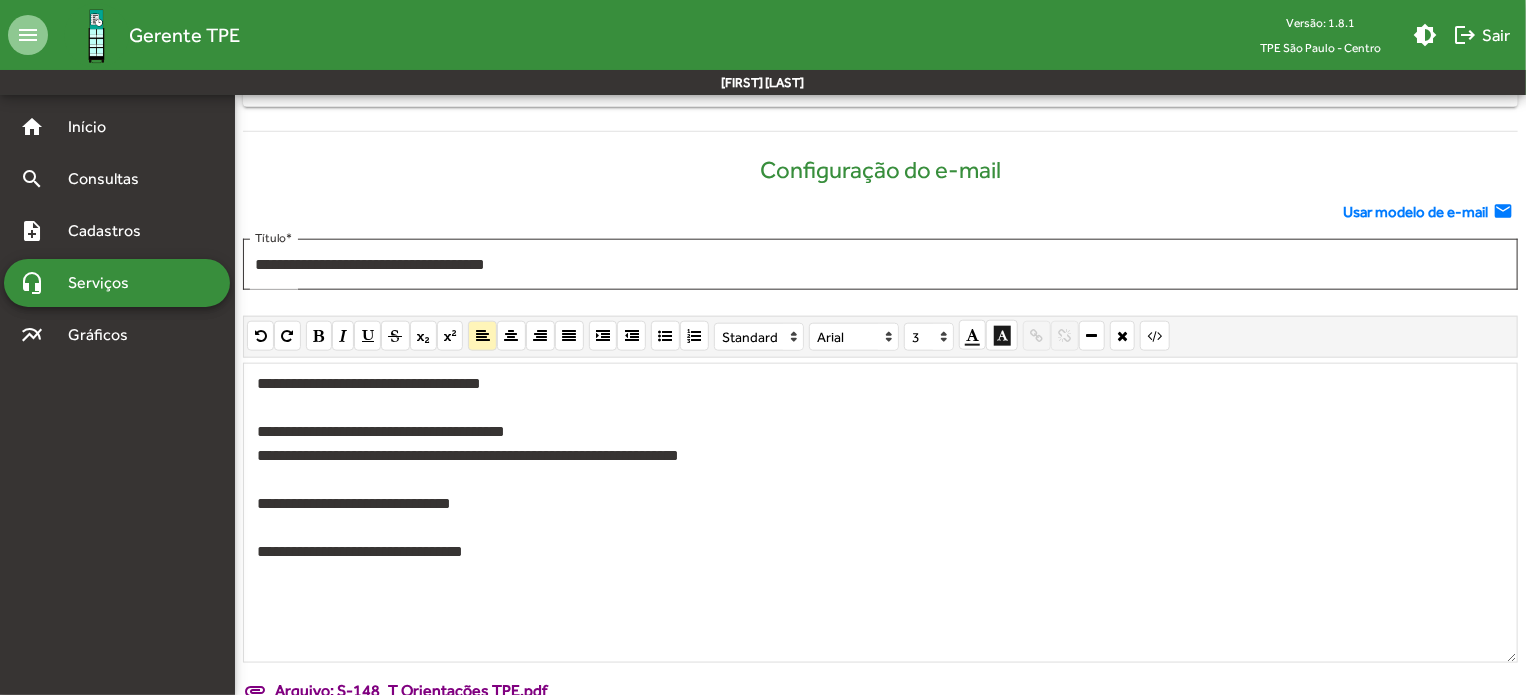 click 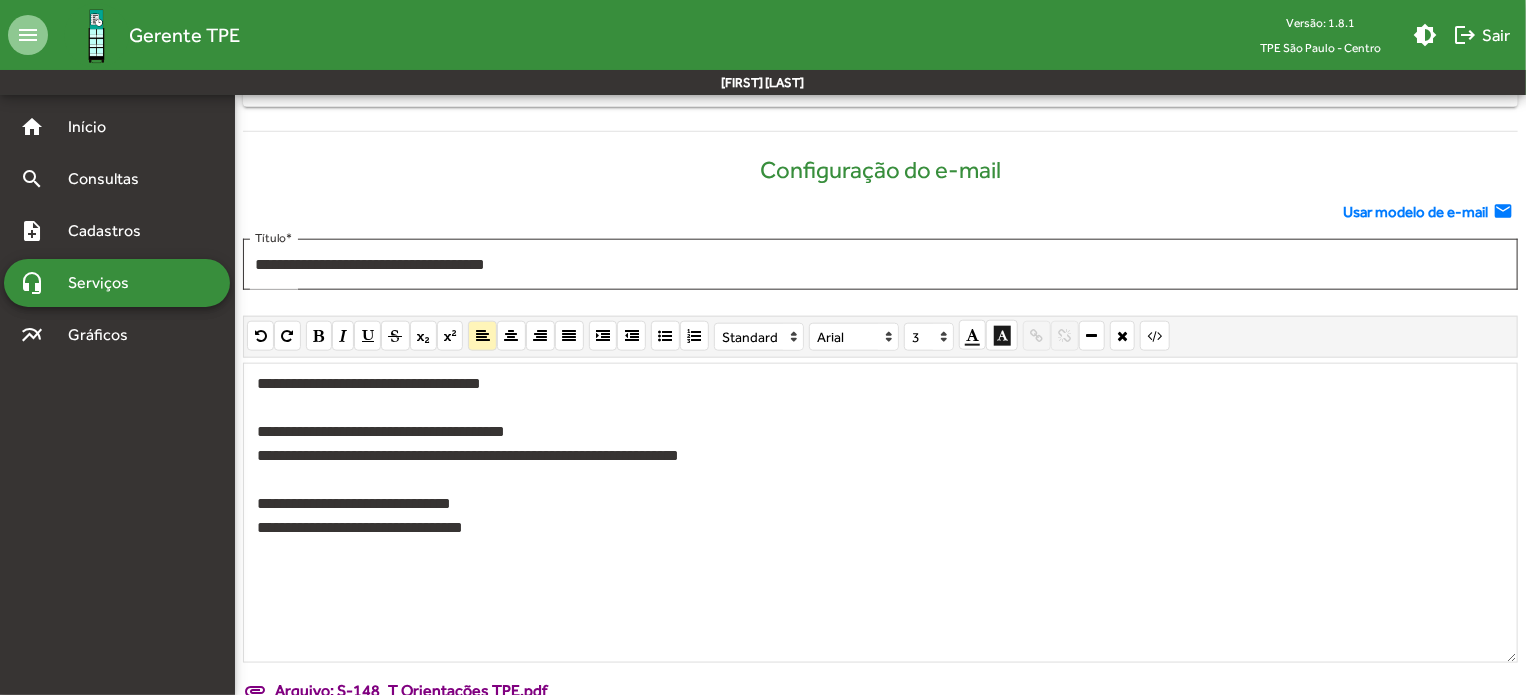 scroll, scrollTop: 1077, scrollLeft: 0, axis: vertical 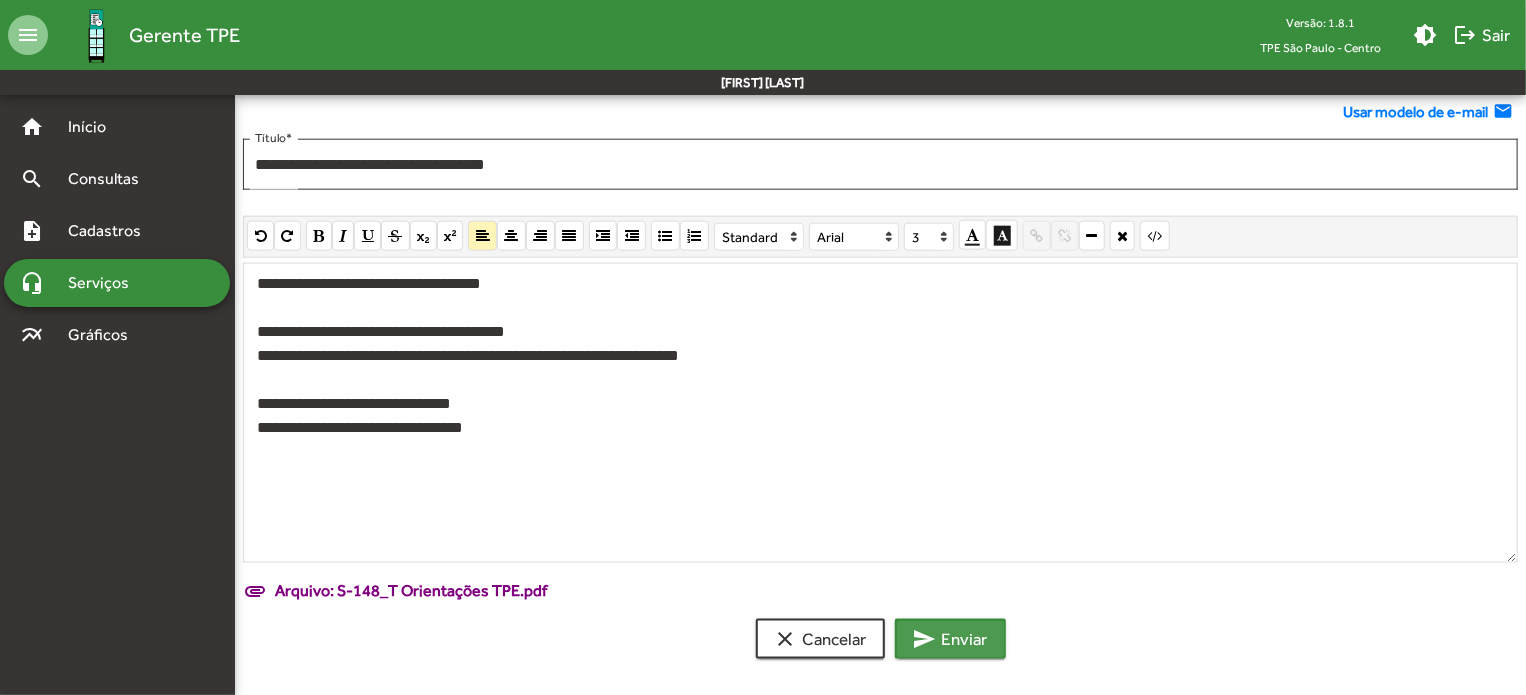 click on "send  Enviar" 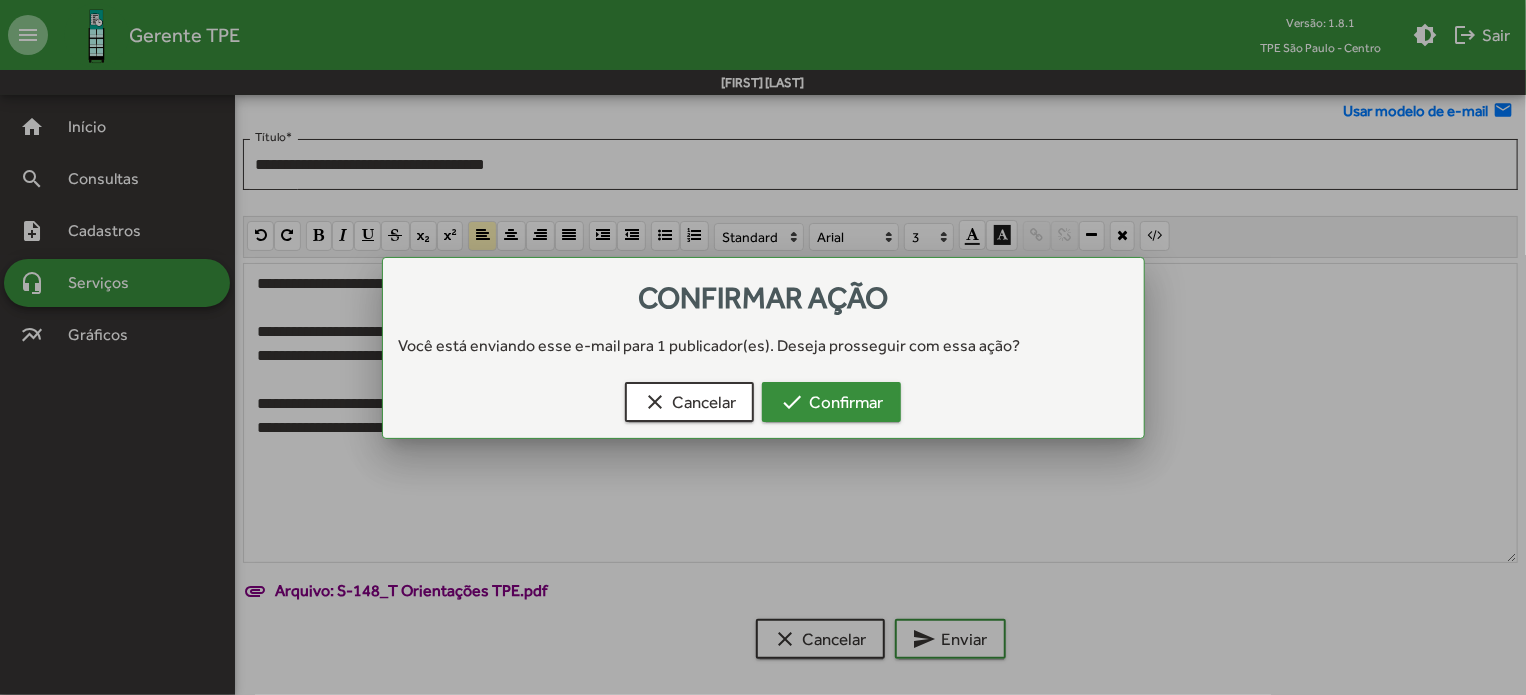 click on "check  Confirmar" at bounding box center [831, 402] 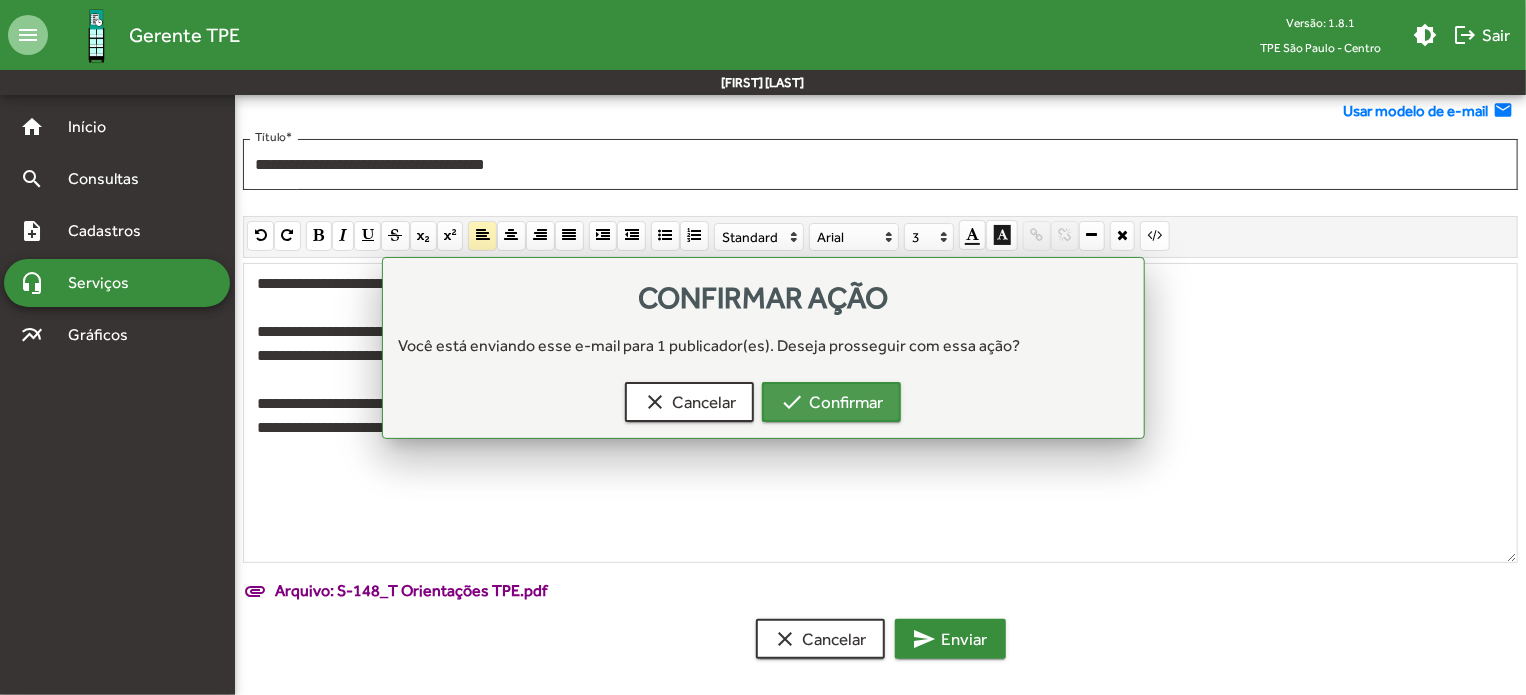 scroll, scrollTop: 1077, scrollLeft: 0, axis: vertical 